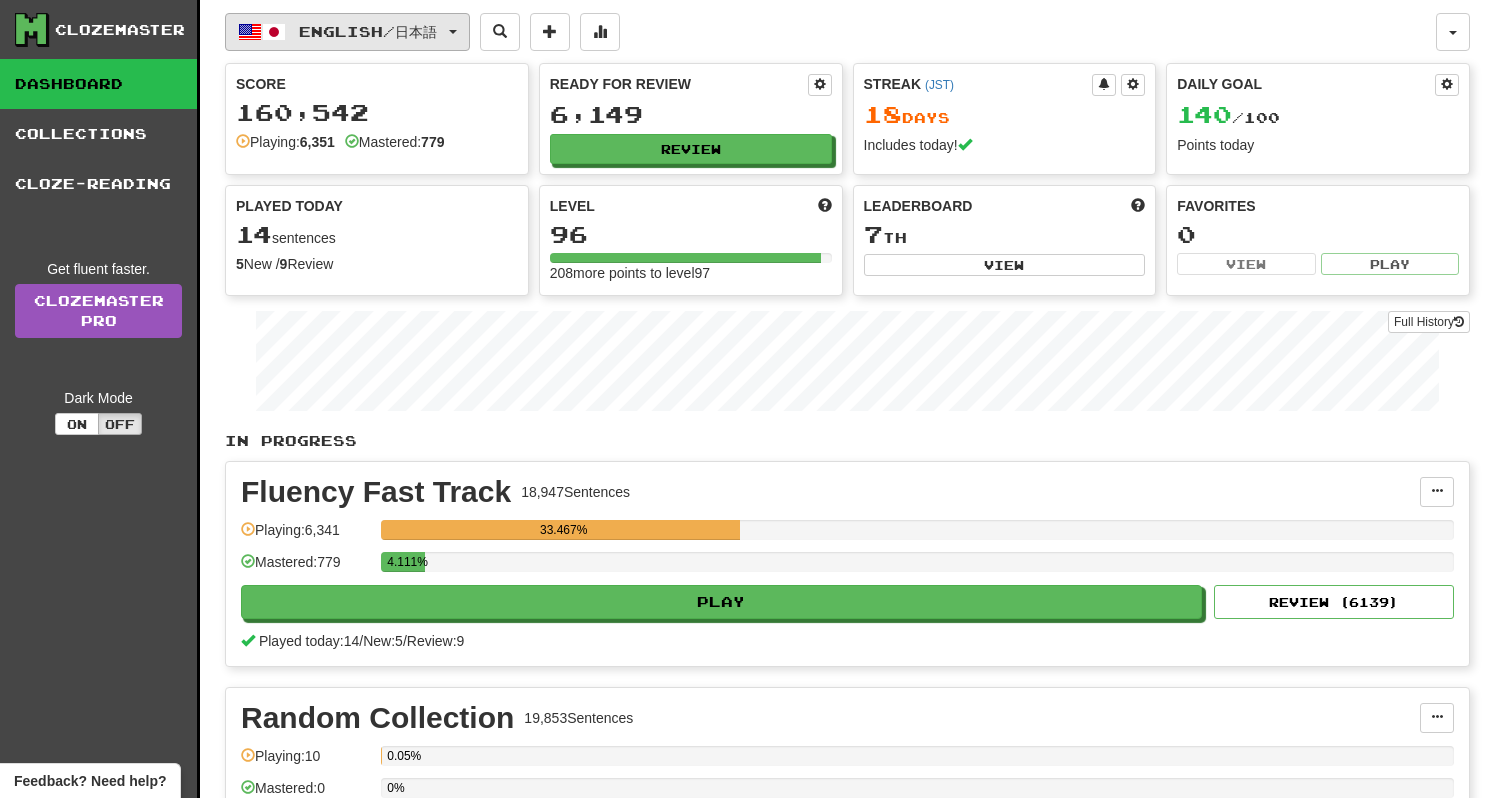 scroll, scrollTop: 0, scrollLeft: 0, axis: both 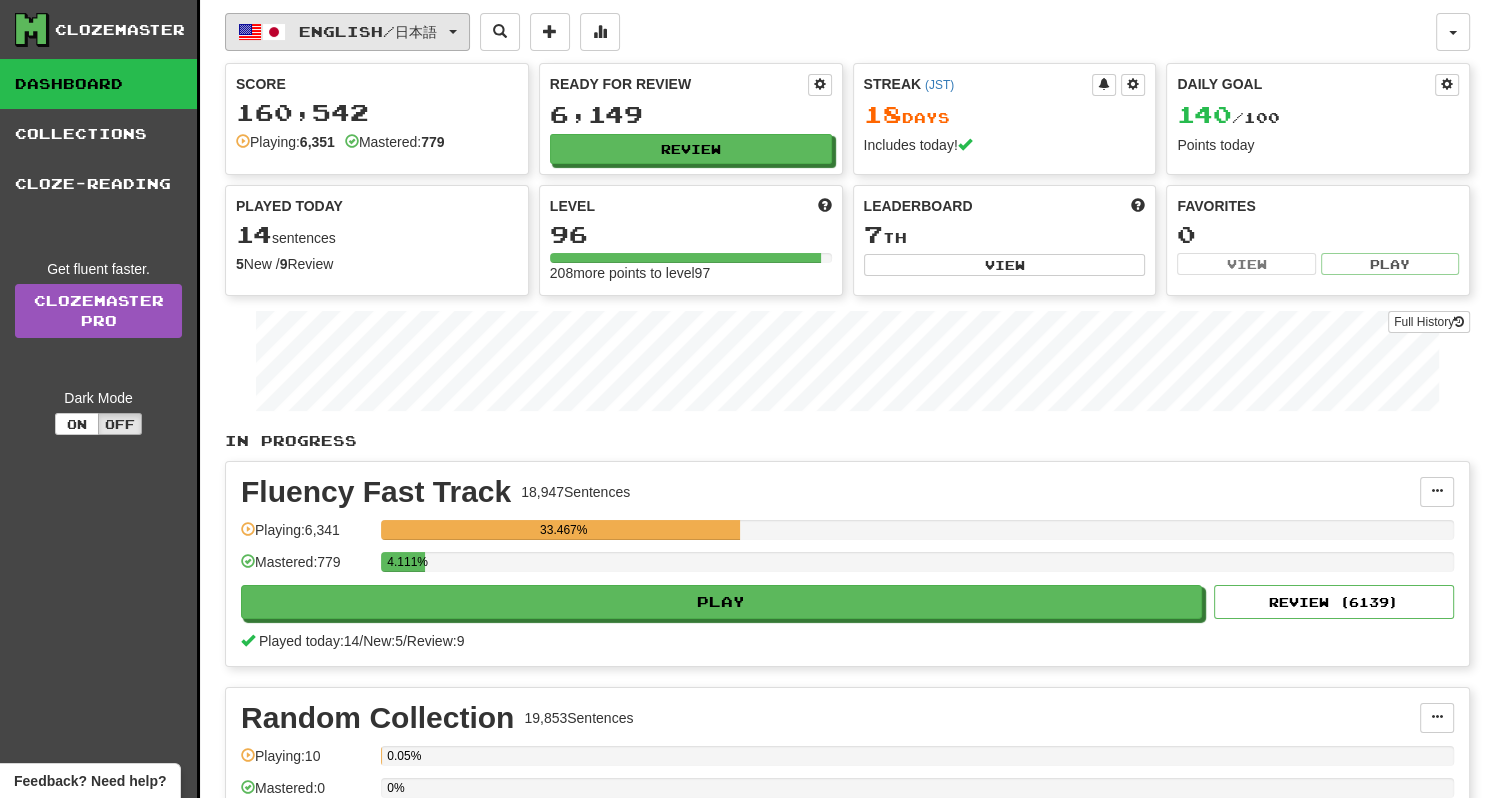 click on "English  /  日本語" at bounding box center [347, 32] 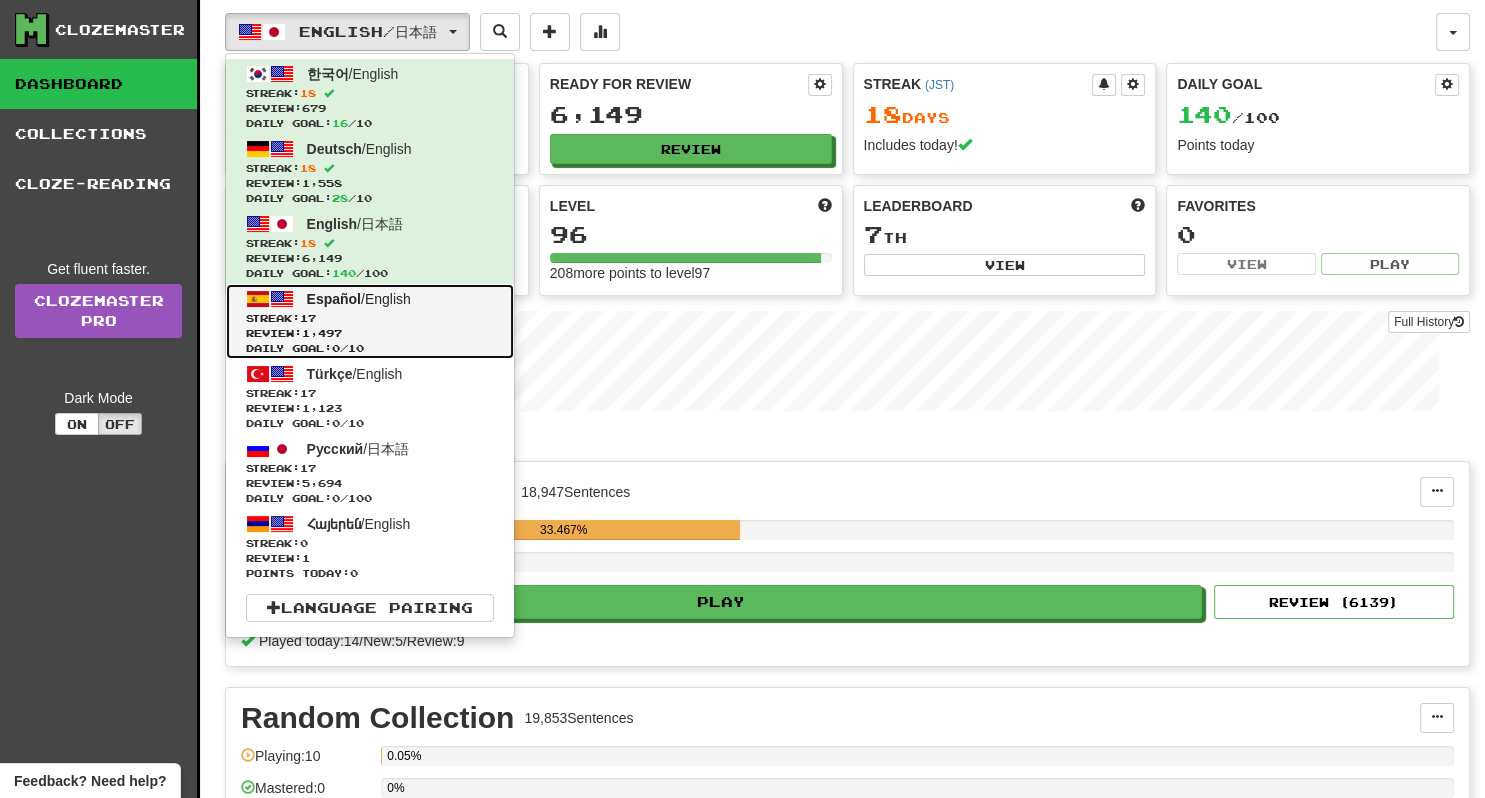 click on "Streak:  17" at bounding box center (370, 318) 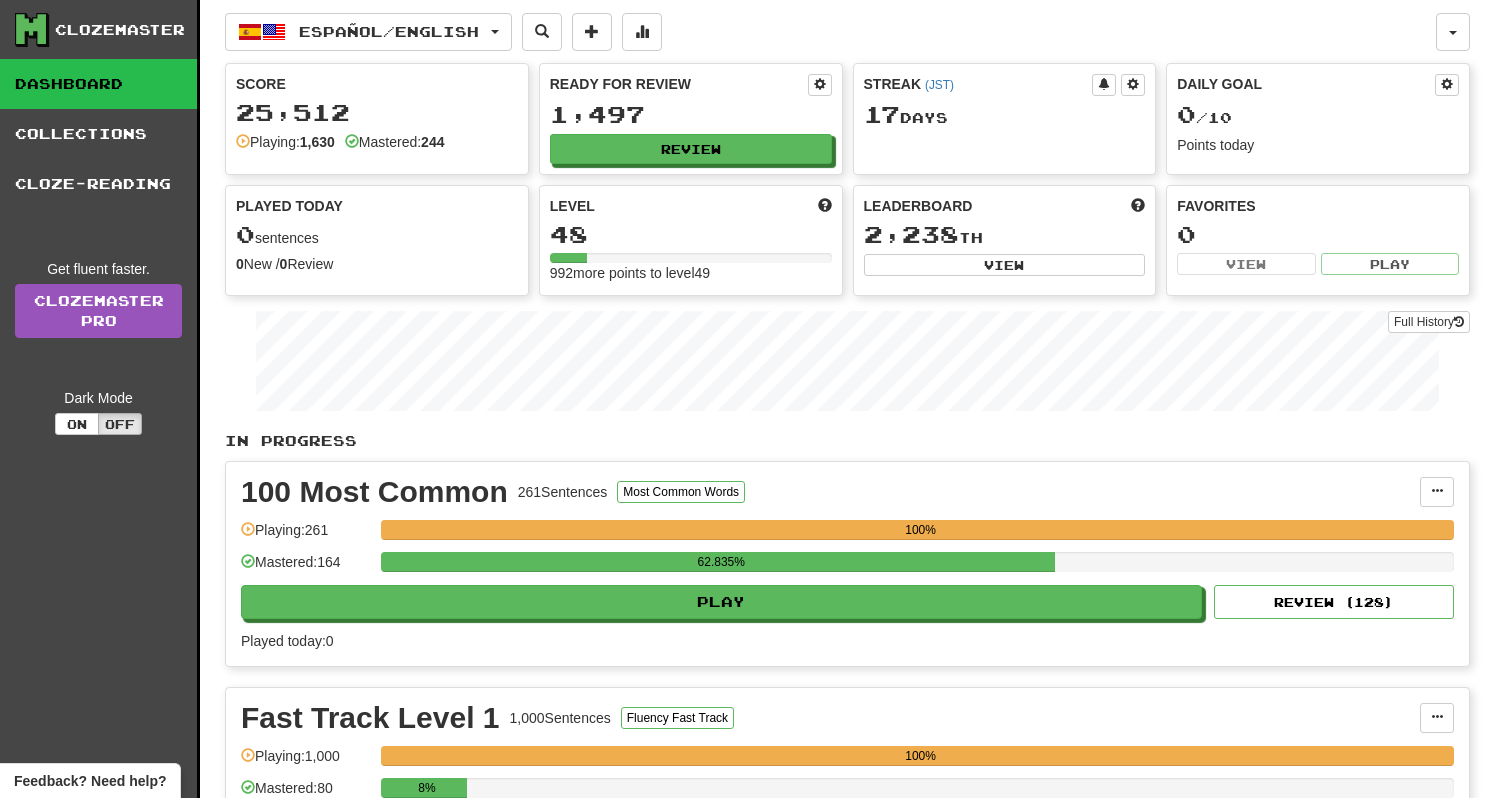 scroll, scrollTop: 0, scrollLeft: 0, axis: both 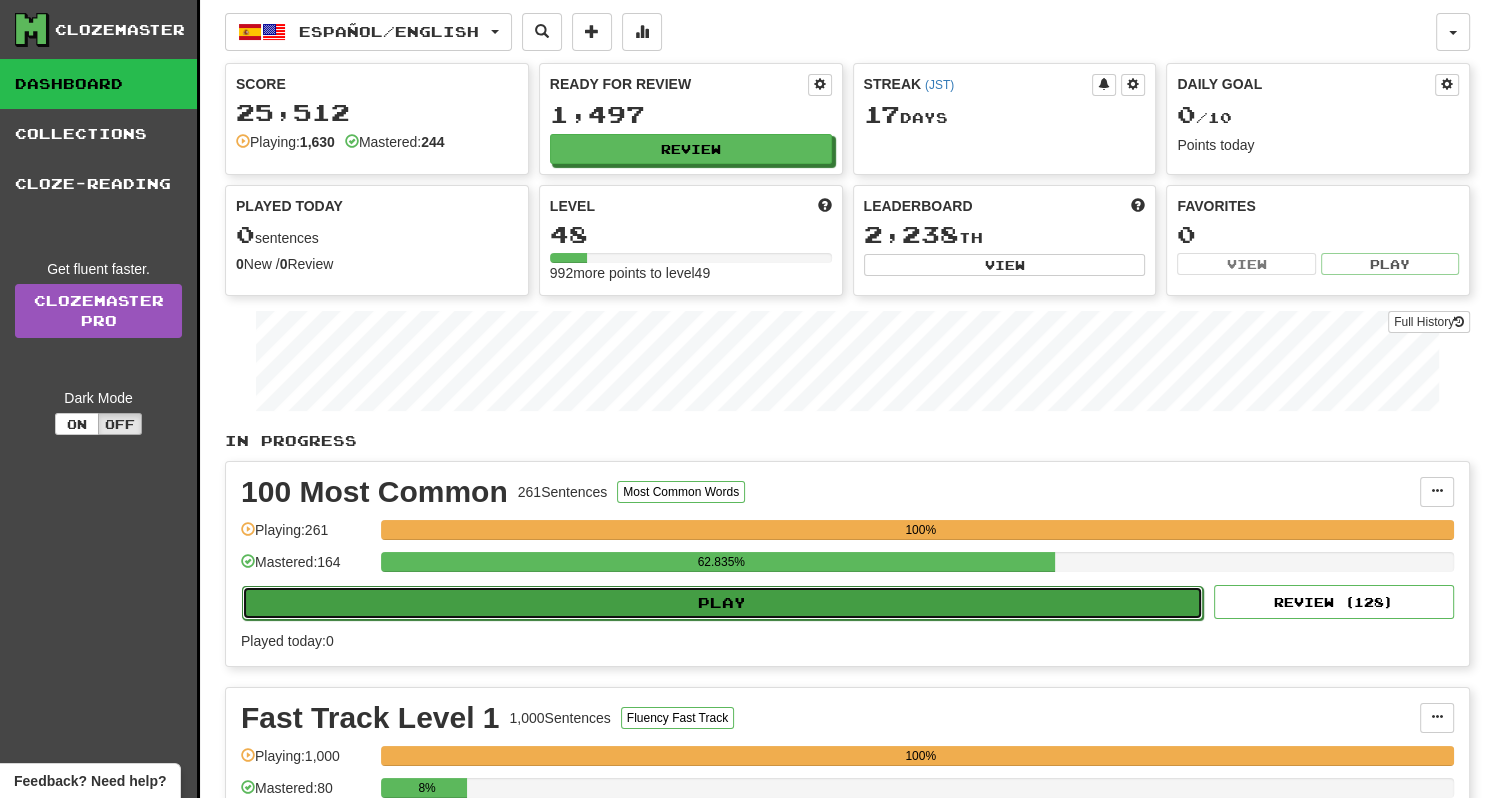 click on "Play" at bounding box center (722, 603) 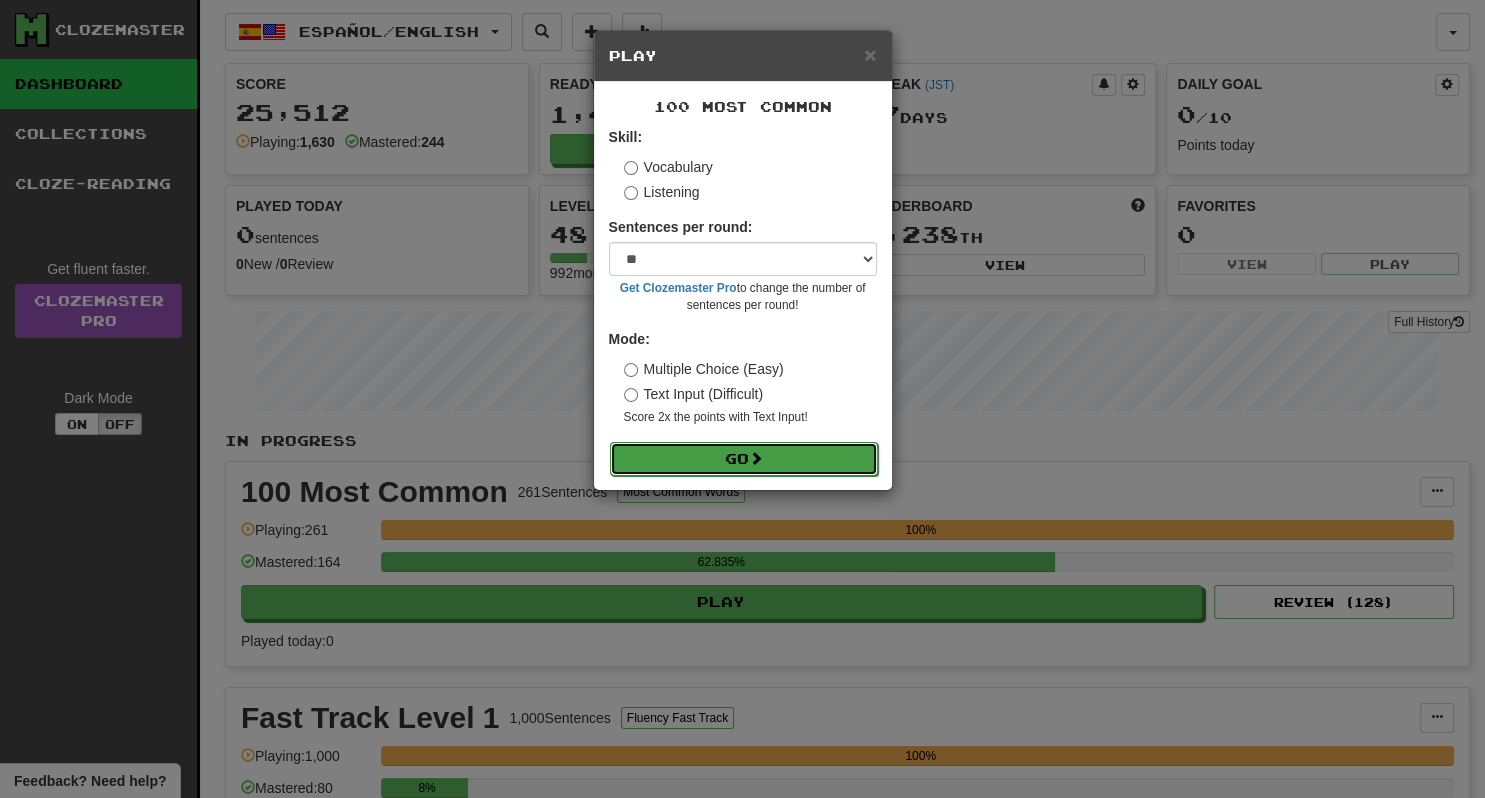 click on "Go" at bounding box center (744, 459) 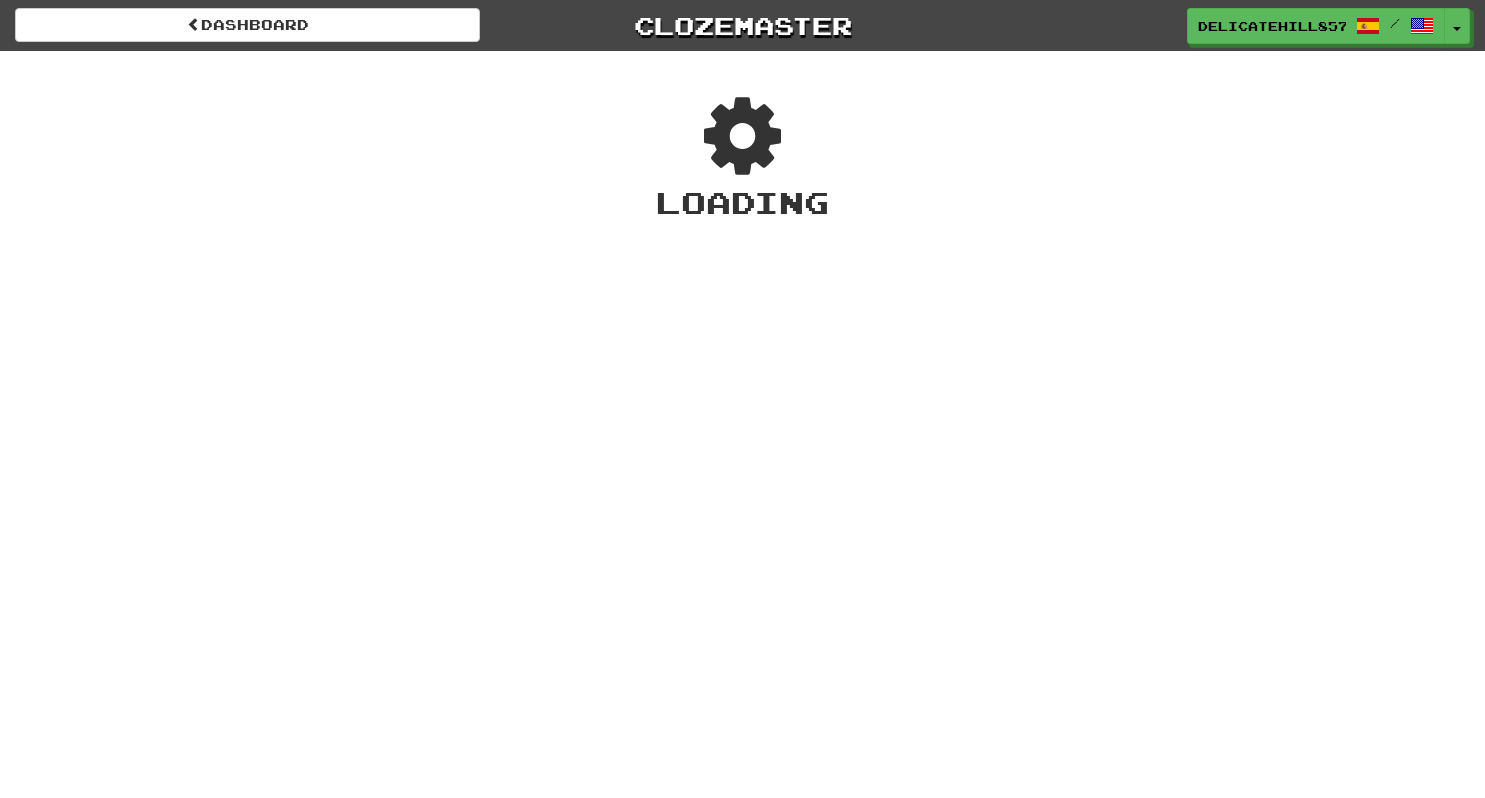 scroll, scrollTop: 0, scrollLeft: 0, axis: both 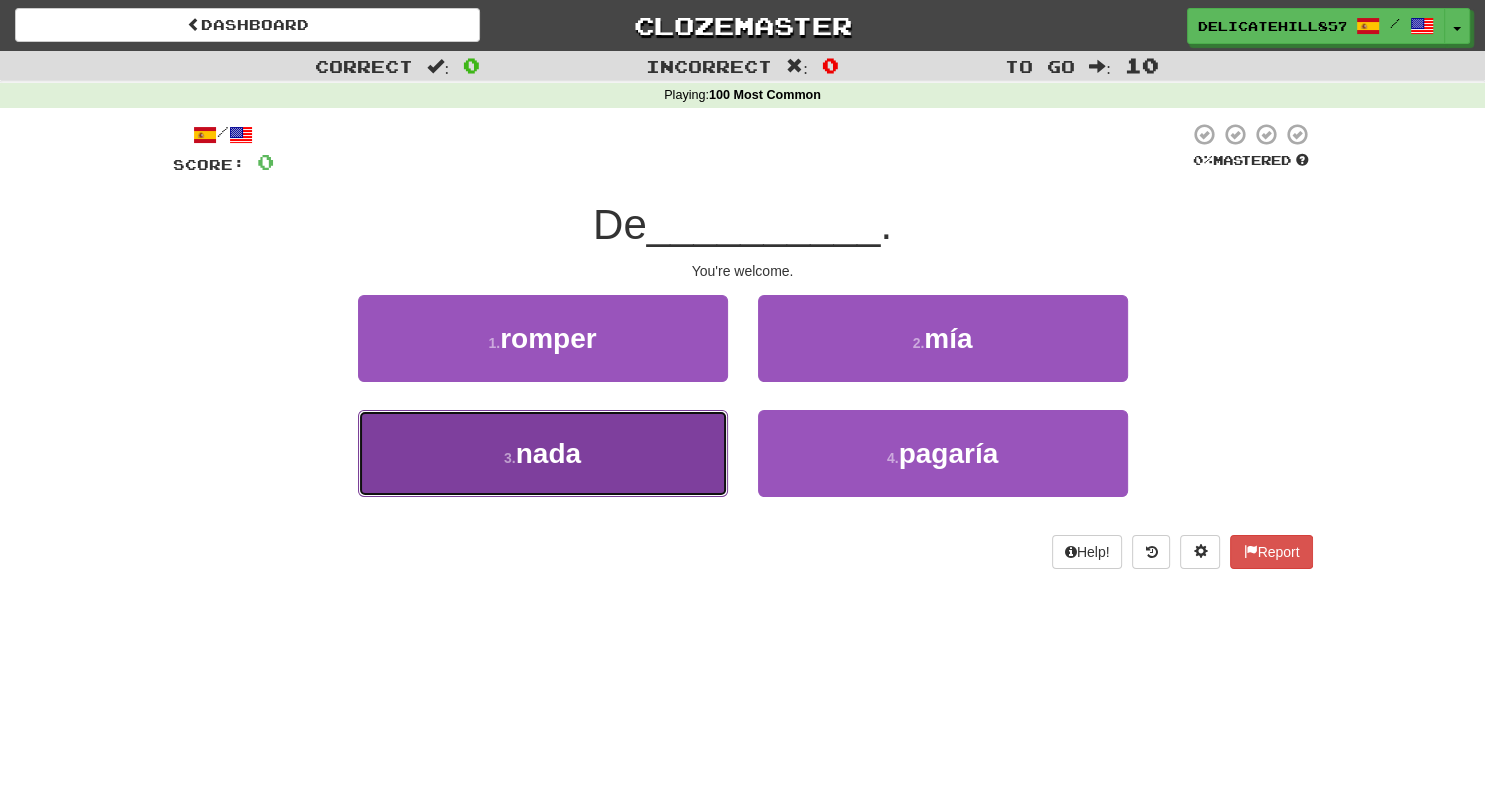 click on "3 .  nada" at bounding box center [543, 453] 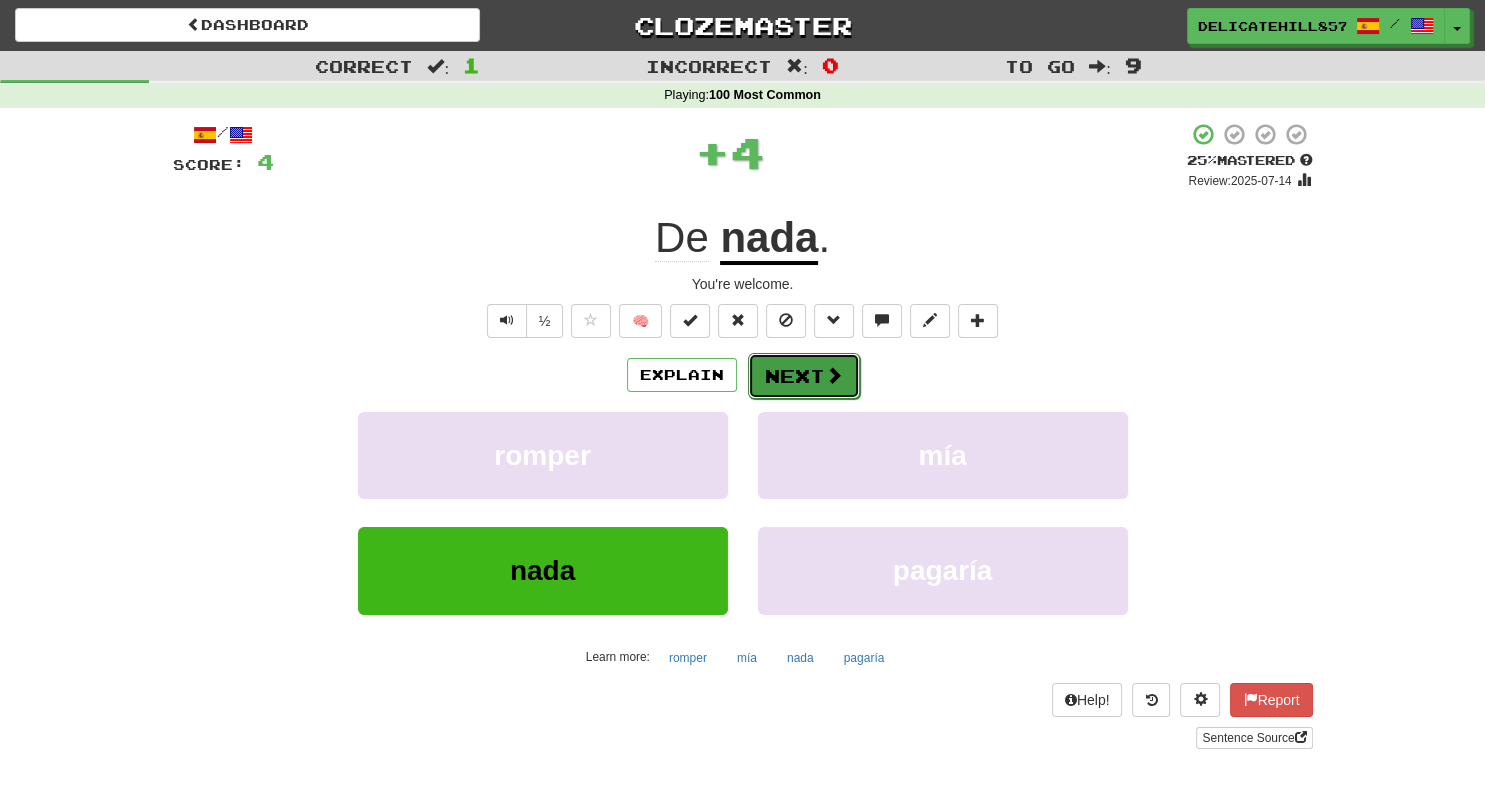 click on "Next" at bounding box center (804, 376) 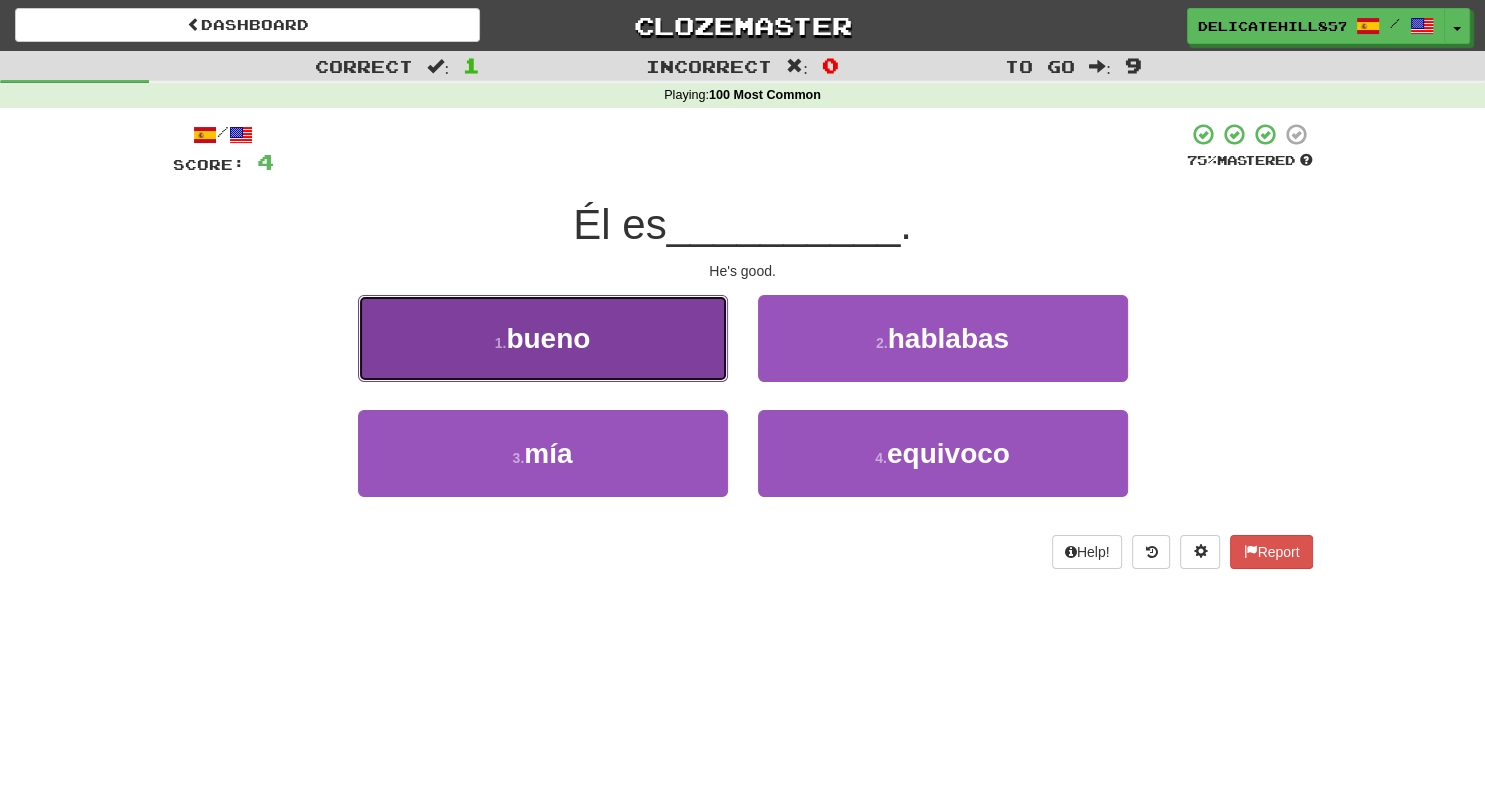 click on "1 .  bueno" at bounding box center (543, 338) 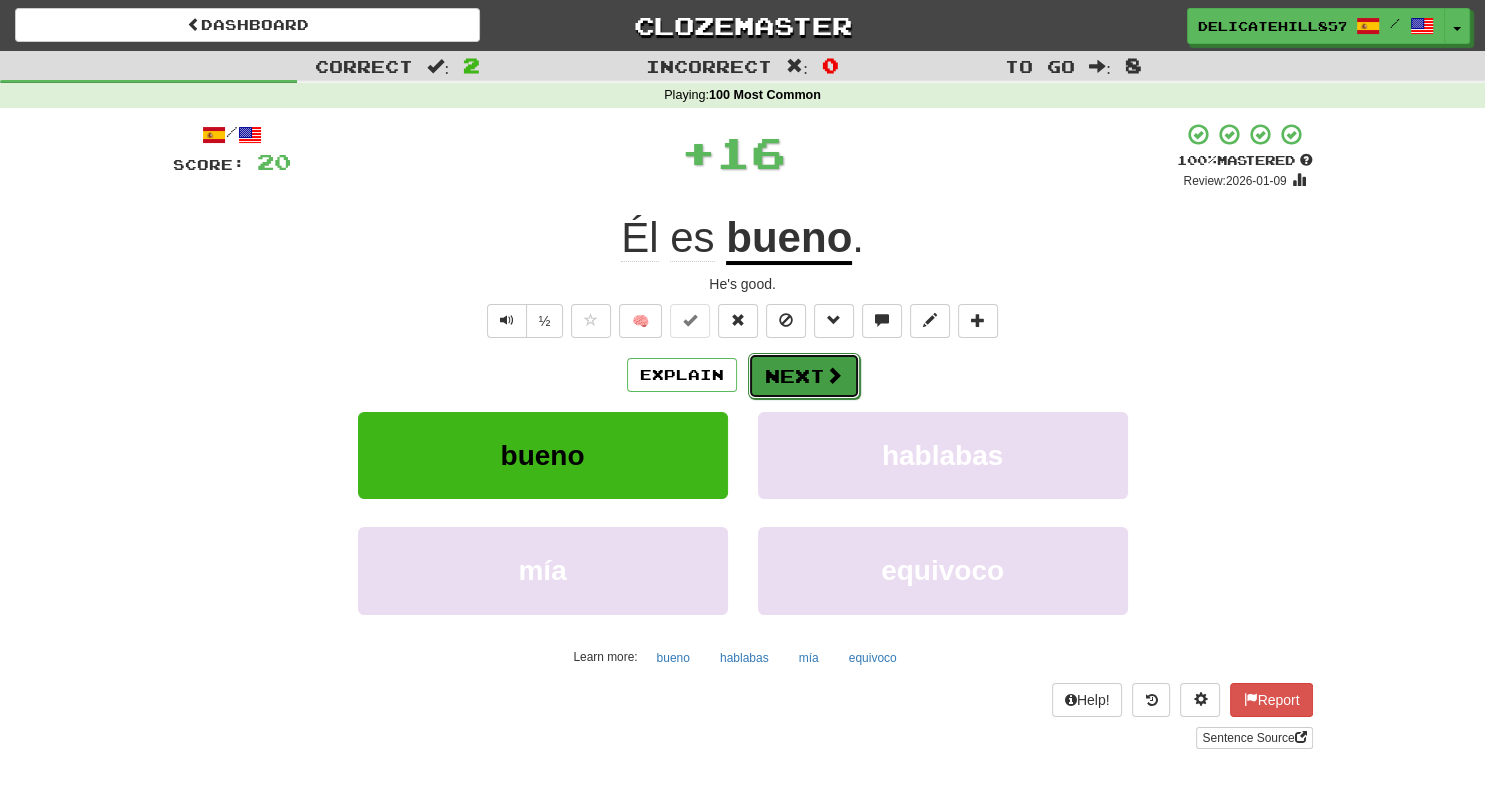 click on "Next" at bounding box center (804, 376) 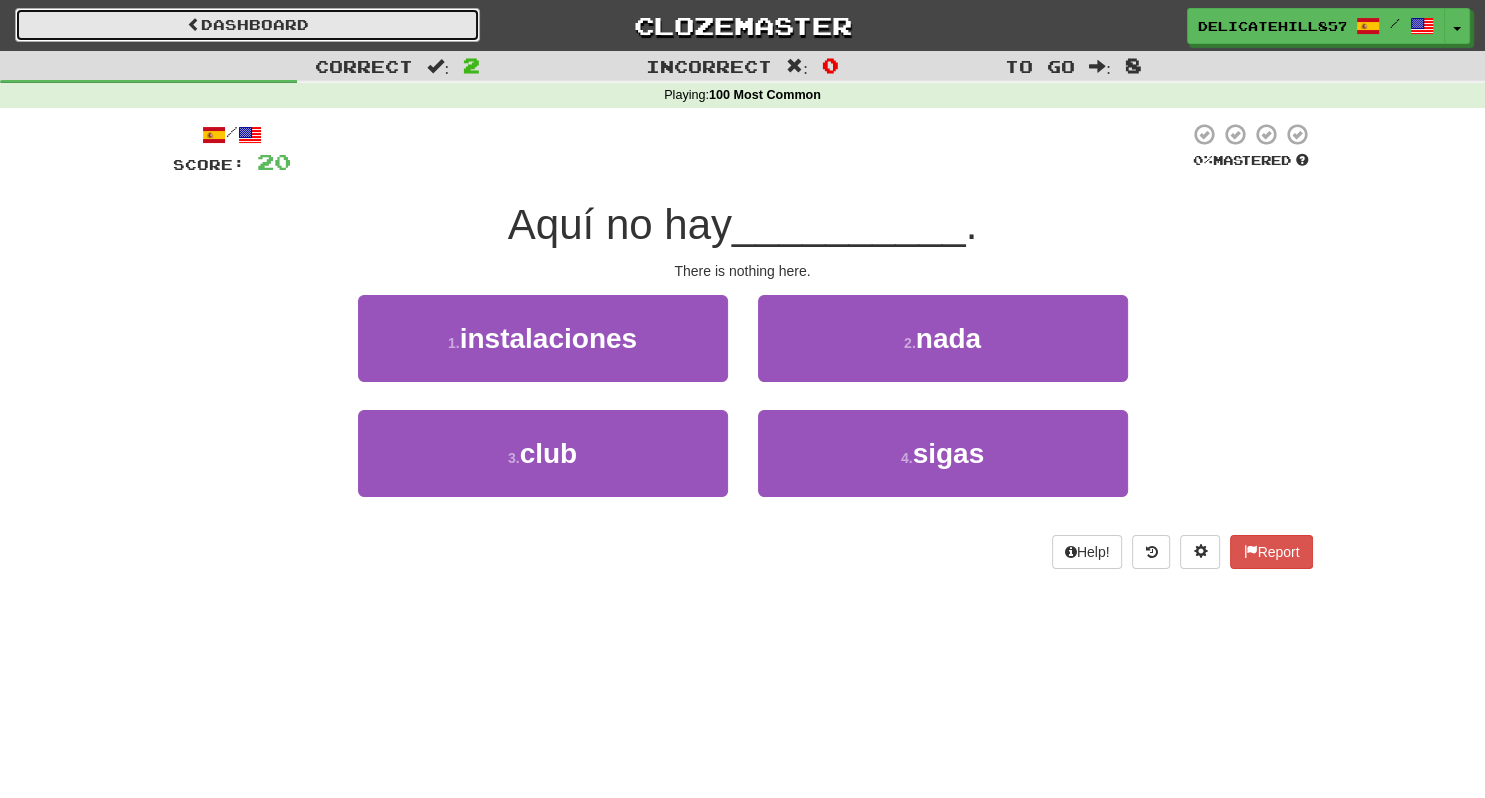 click on "Dashboard" at bounding box center (247, 25) 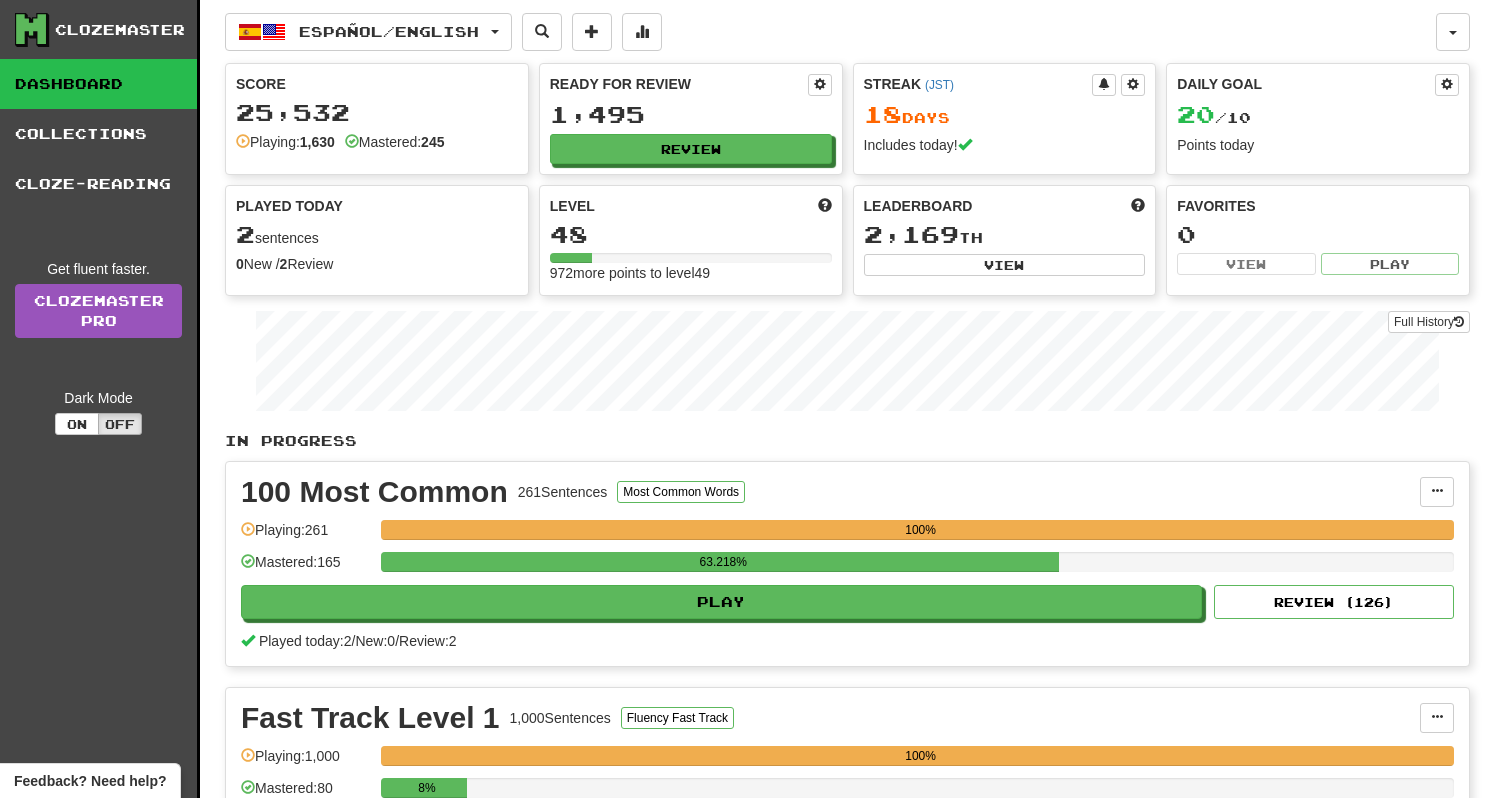 scroll, scrollTop: 0, scrollLeft: 0, axis: both 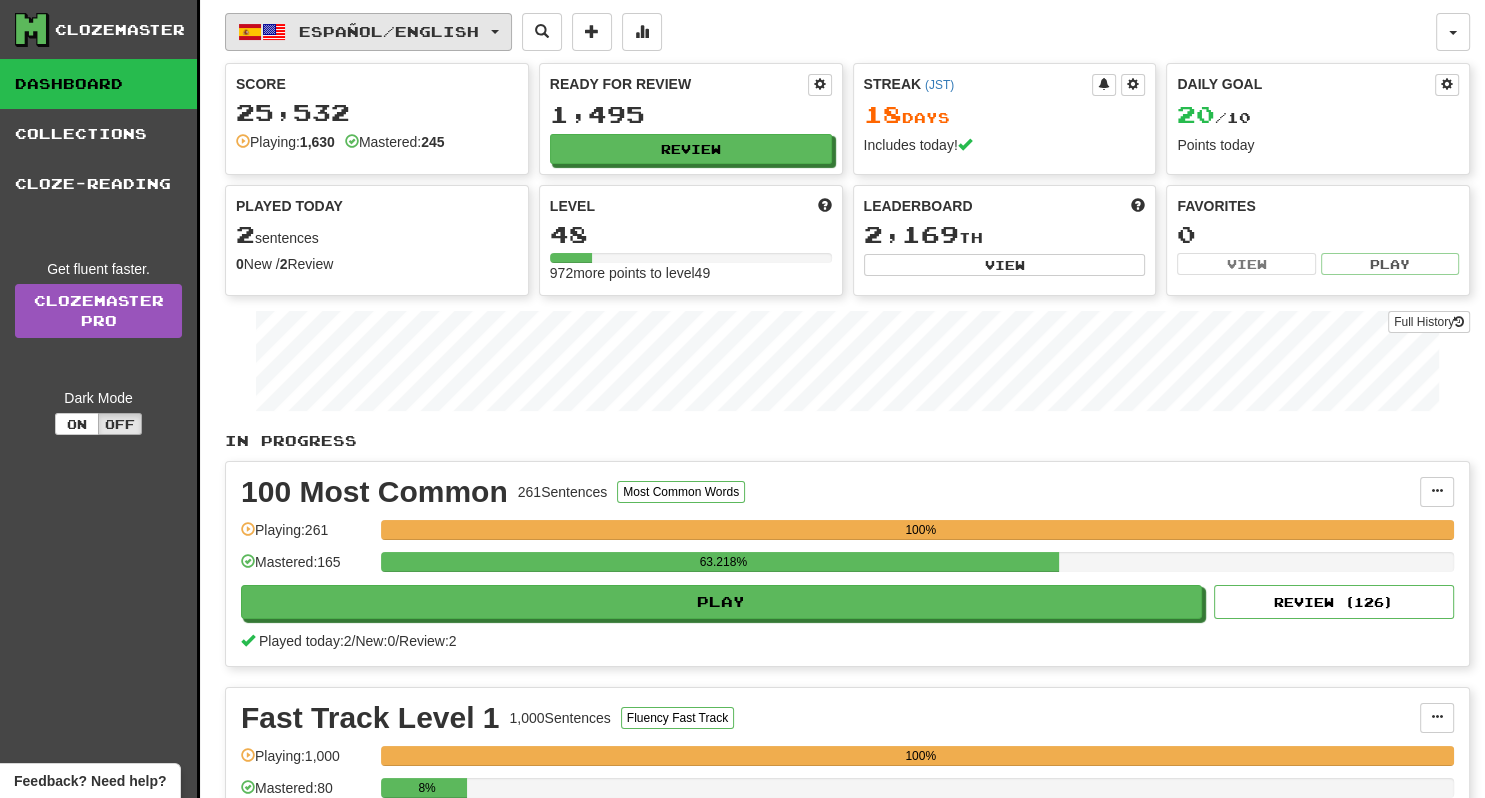 click on "Español  /  English" at bounding box center [389, 31] 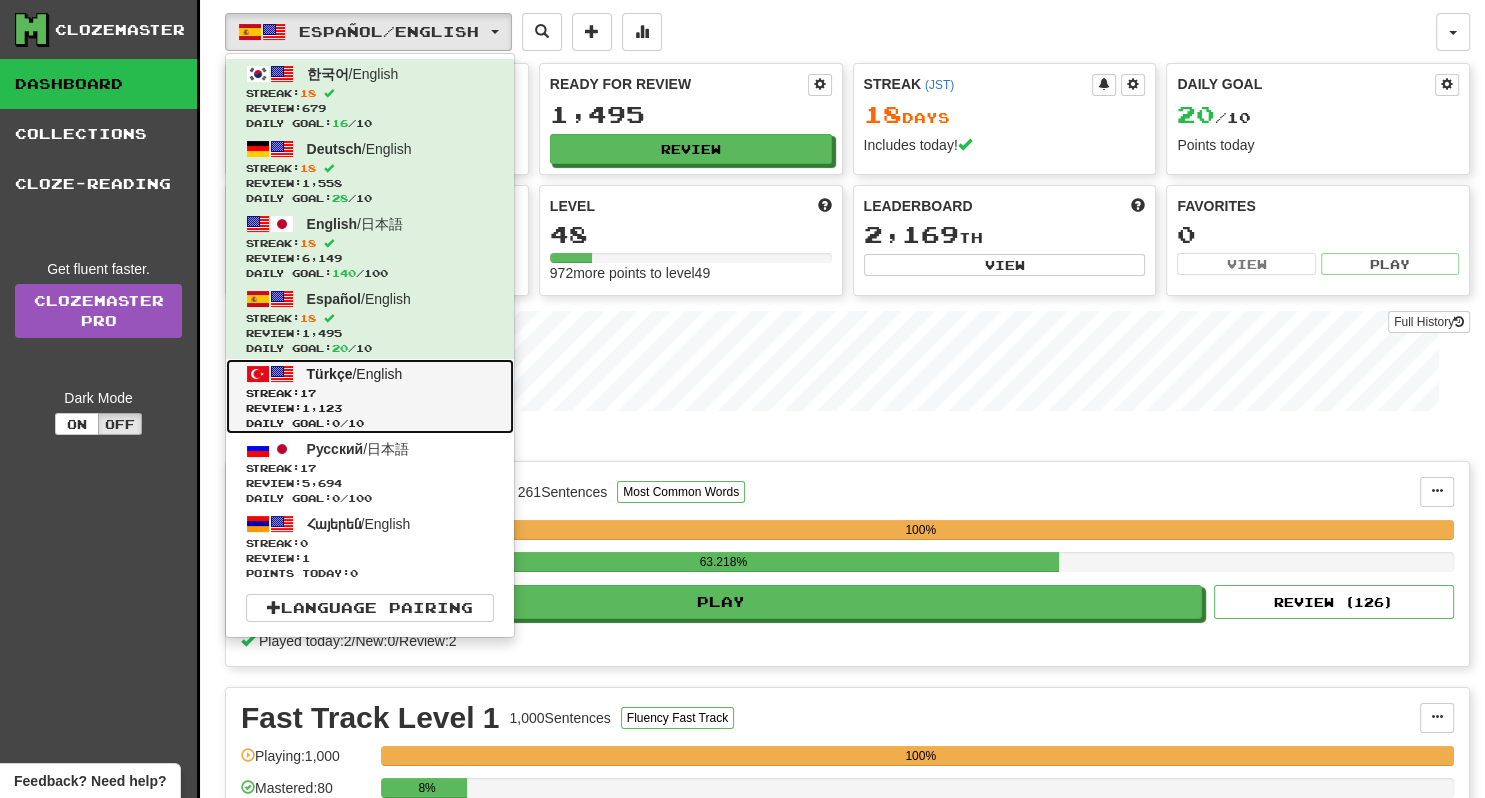 click on "Review:  1,123" at bounding box center (370, 408) 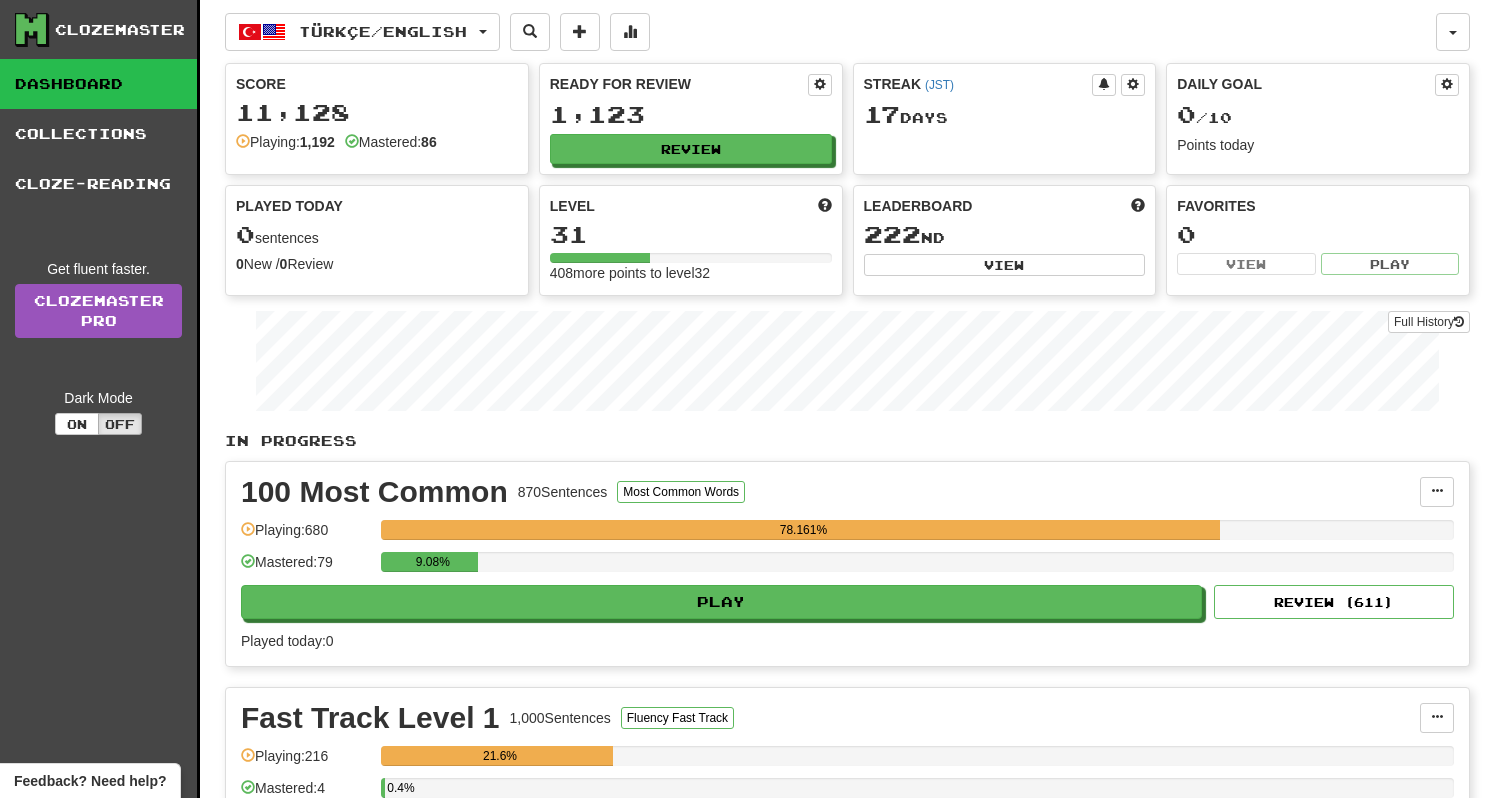 scroll, scrollTop: 0, scrollLeft: 0, axis: both 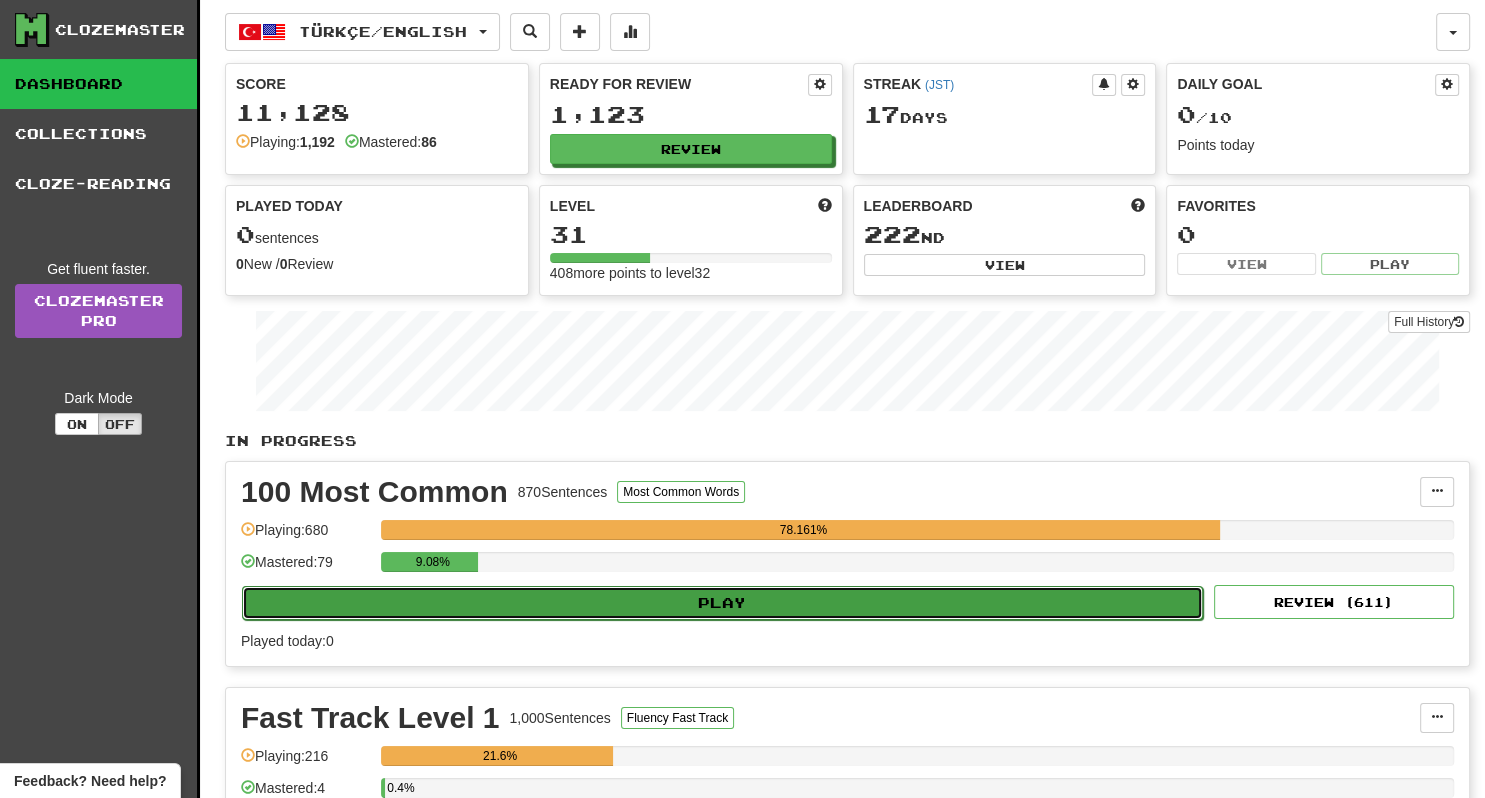 click on "Play" at bounding box center (722, 603) 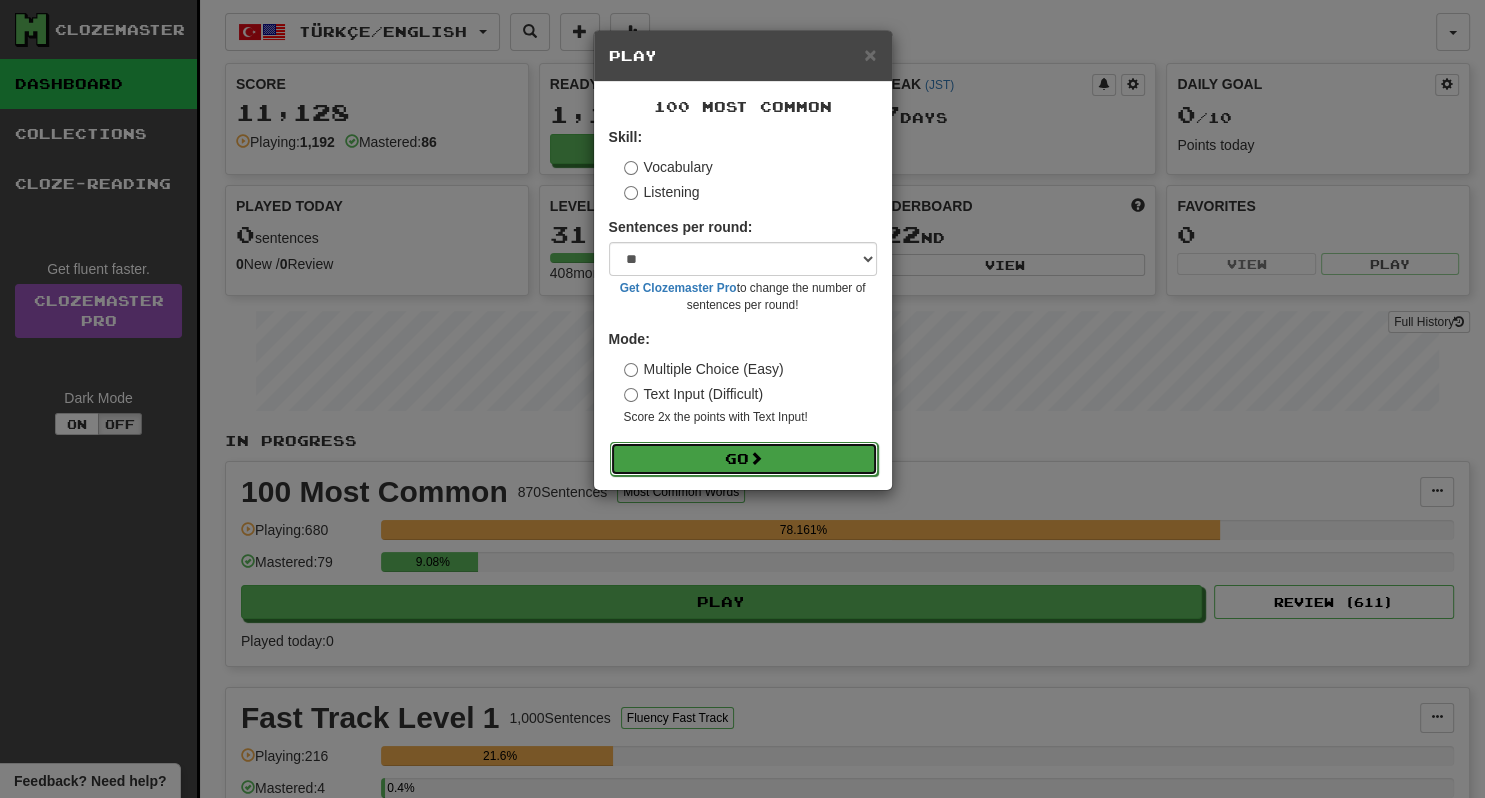 click on "Go" at bounding box center (744, 459) 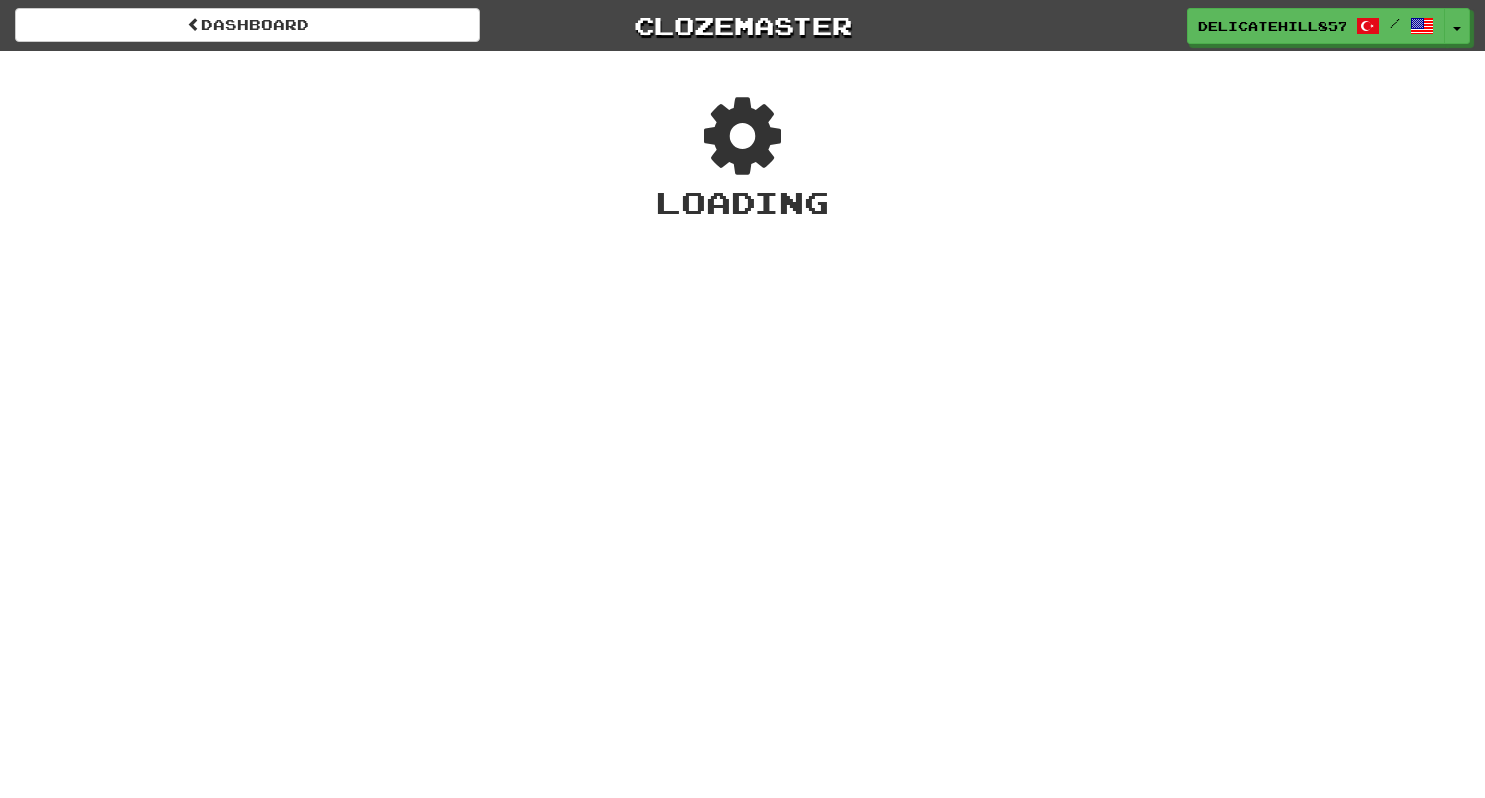scroll, scrollTop: 0, scrollLeft: 0, axis: both 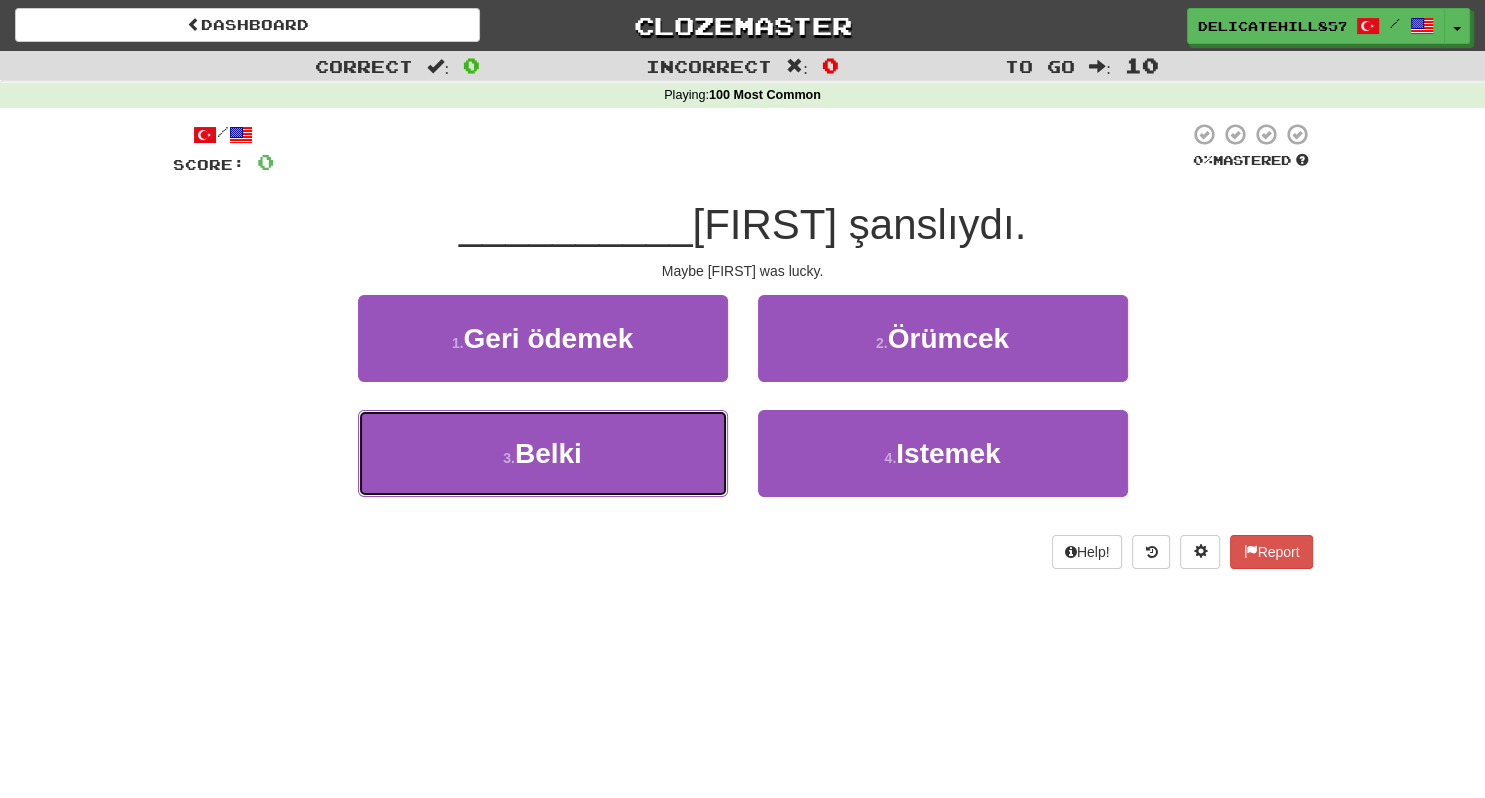 click on "3 .  Belki" at bounding box center (543, 453) 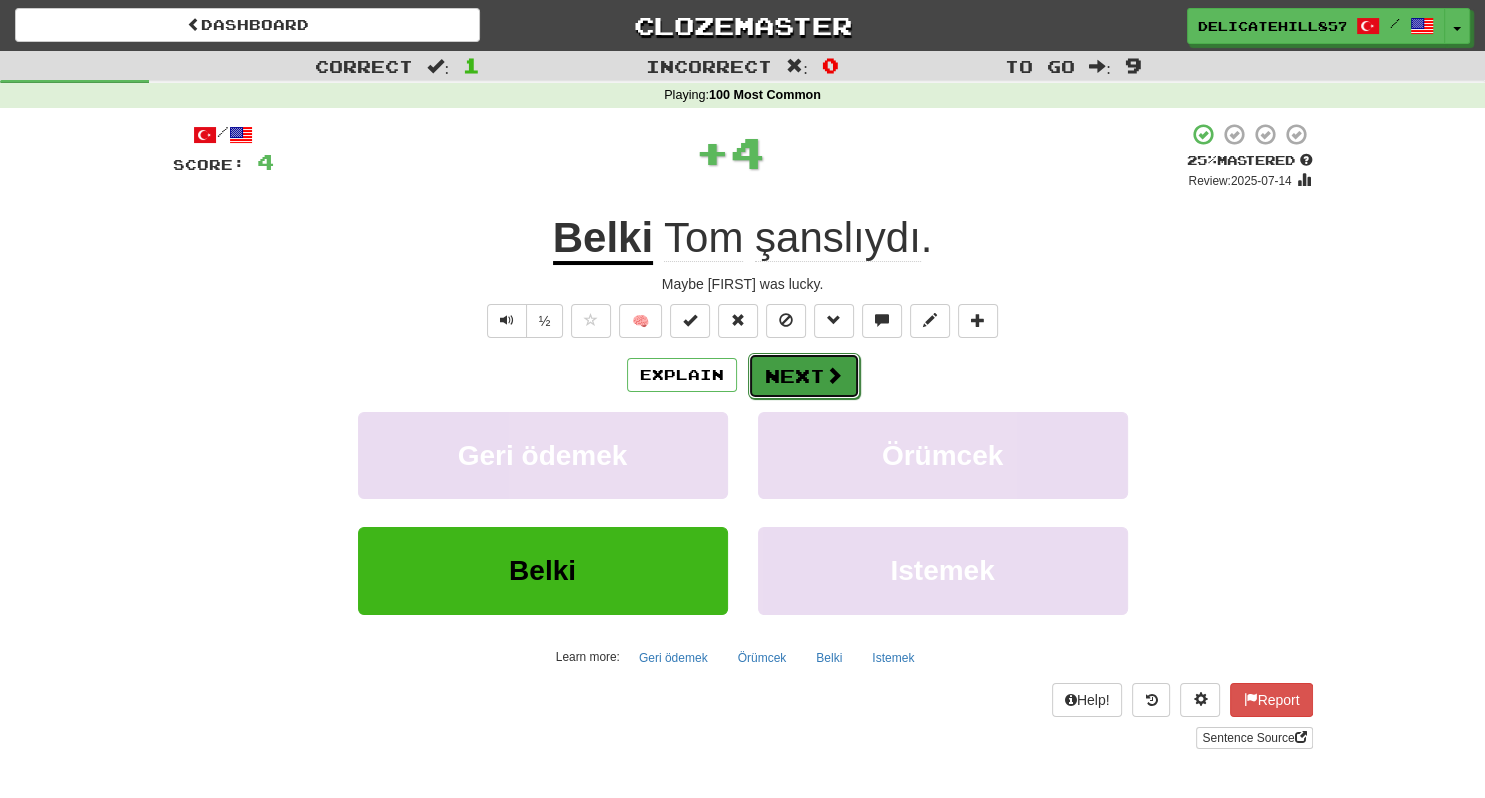 click on "Next" at bounding box center (804, 376) 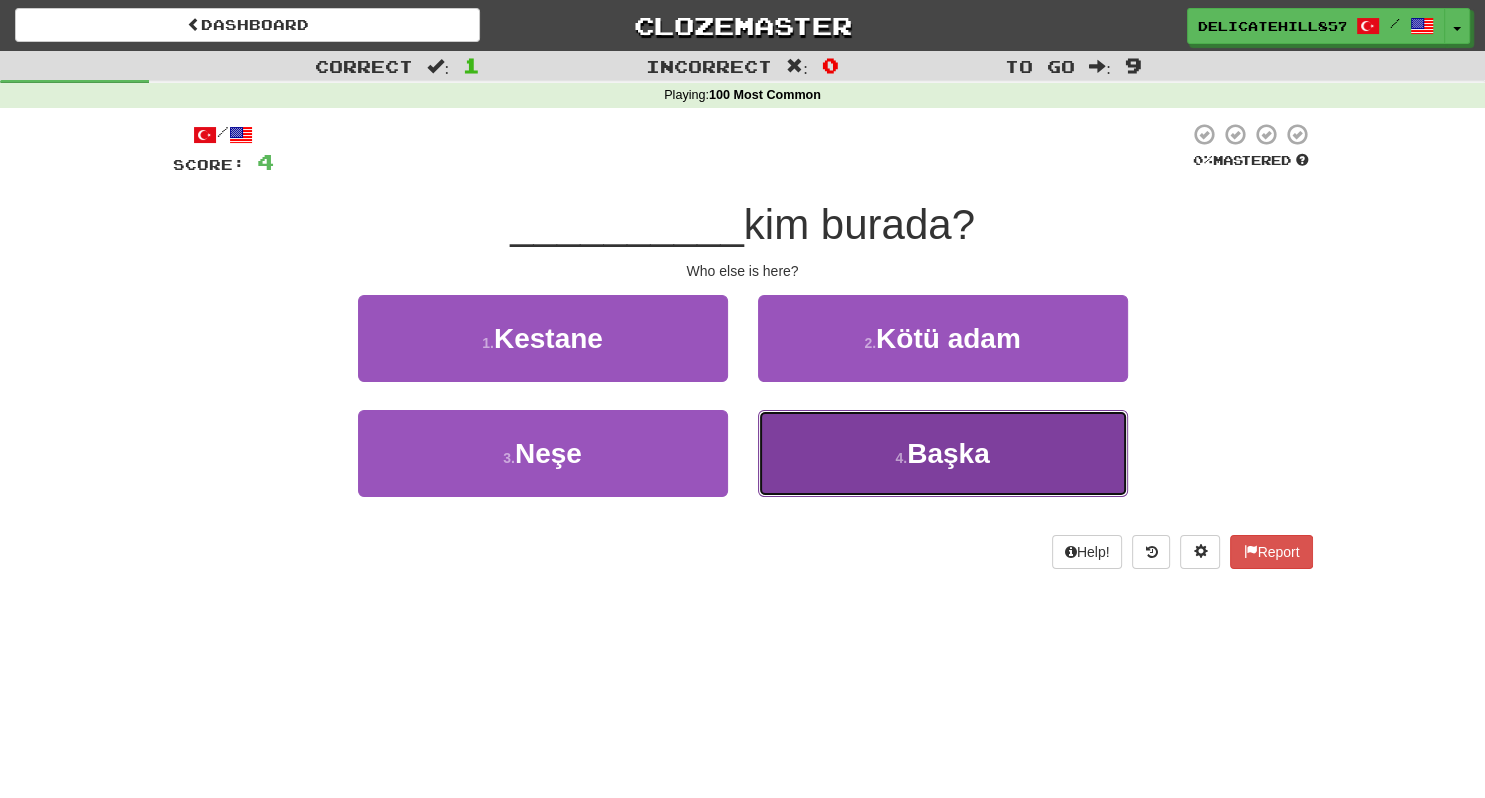 click on "4 .  Başka" at bounding box center [943, 453] 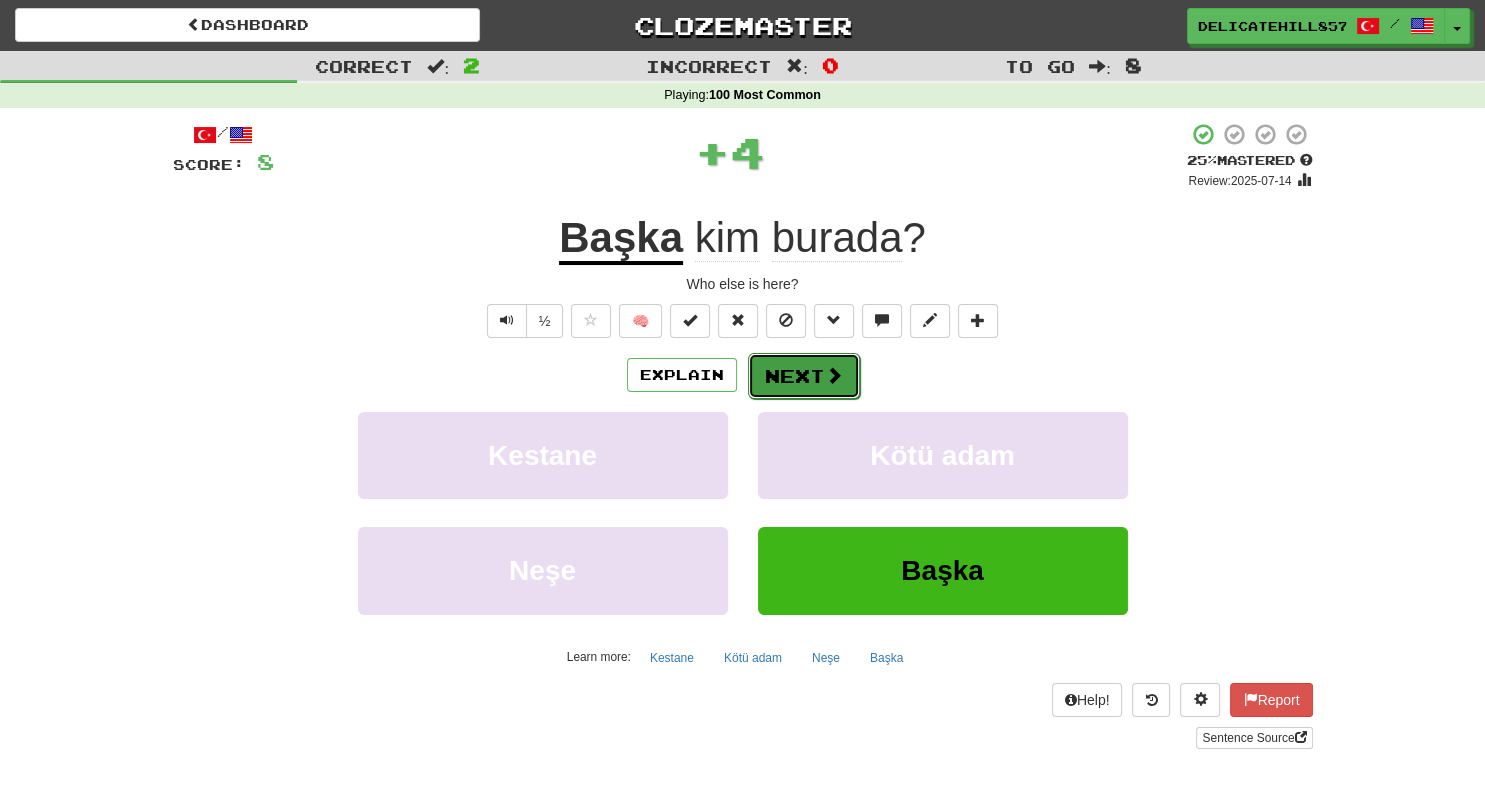 click on "Next" at bounding box center (804, 376) 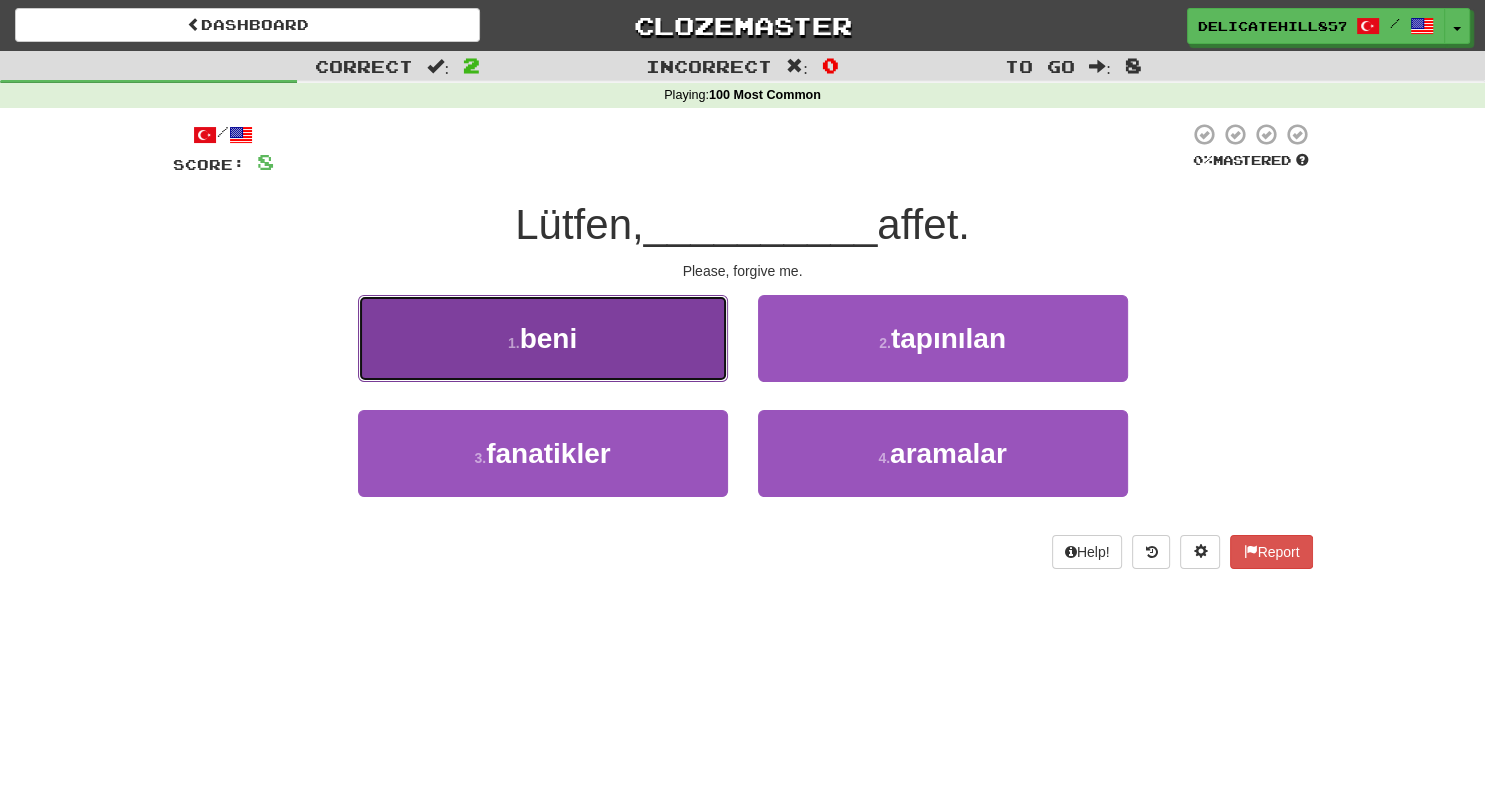 click on "1 .  beni" at bounding box center [543, 338] 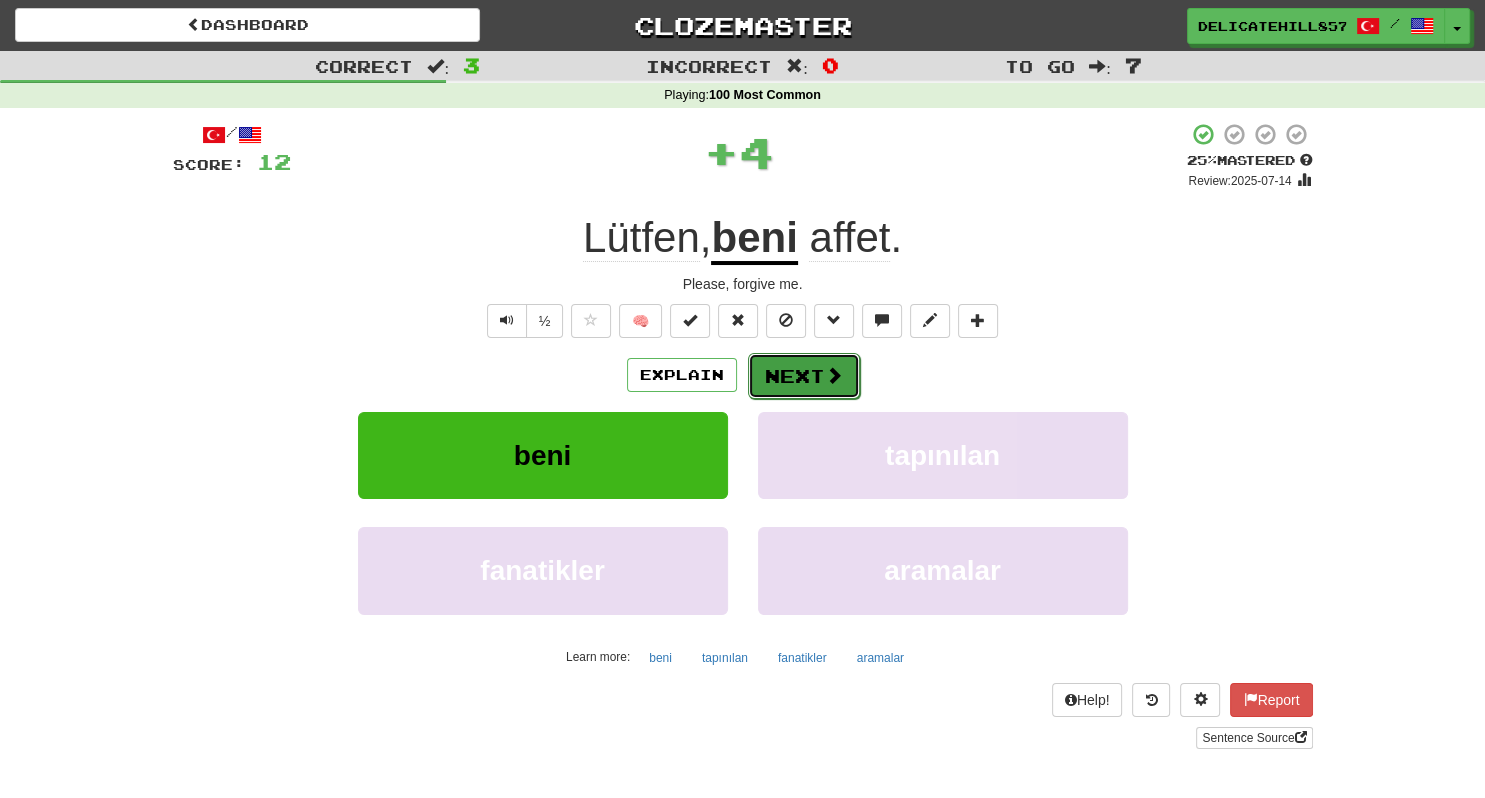 click on "Next" at bounding box center (804, 376) 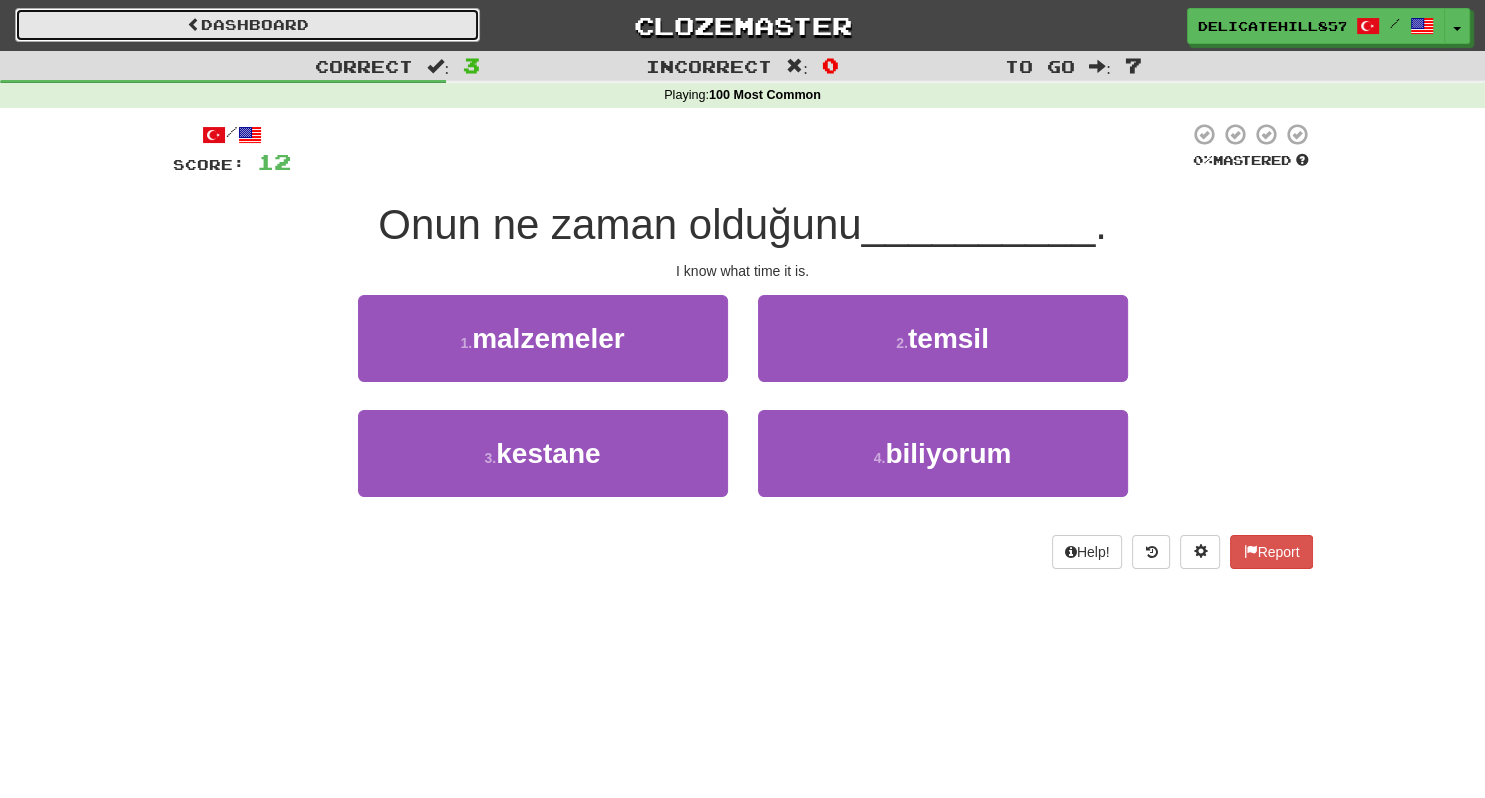 click on "Dashboard" at bounding box center (247, 25) 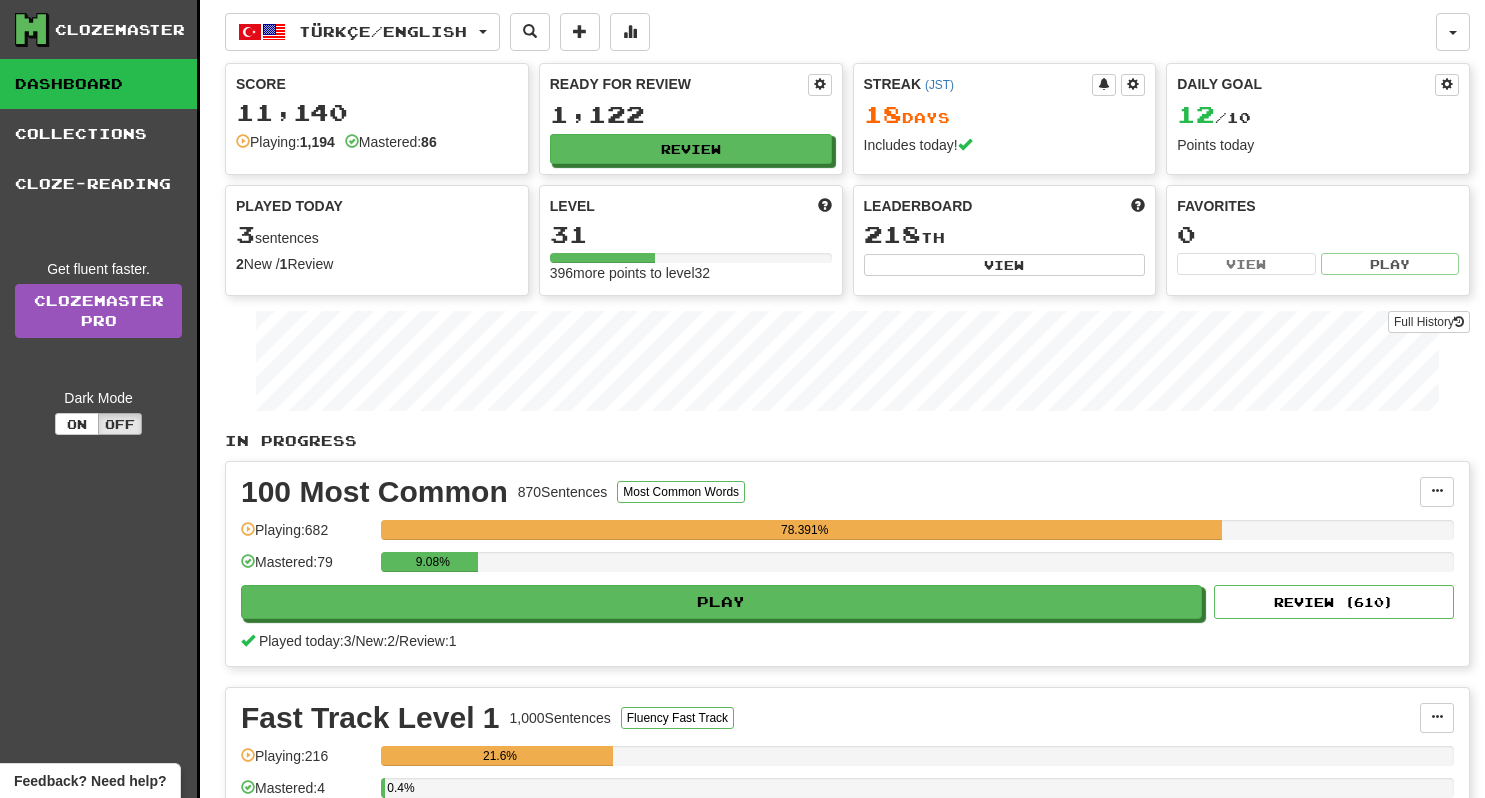 scroll, scrollTop: 0, scrollLeft: 0, axis: both 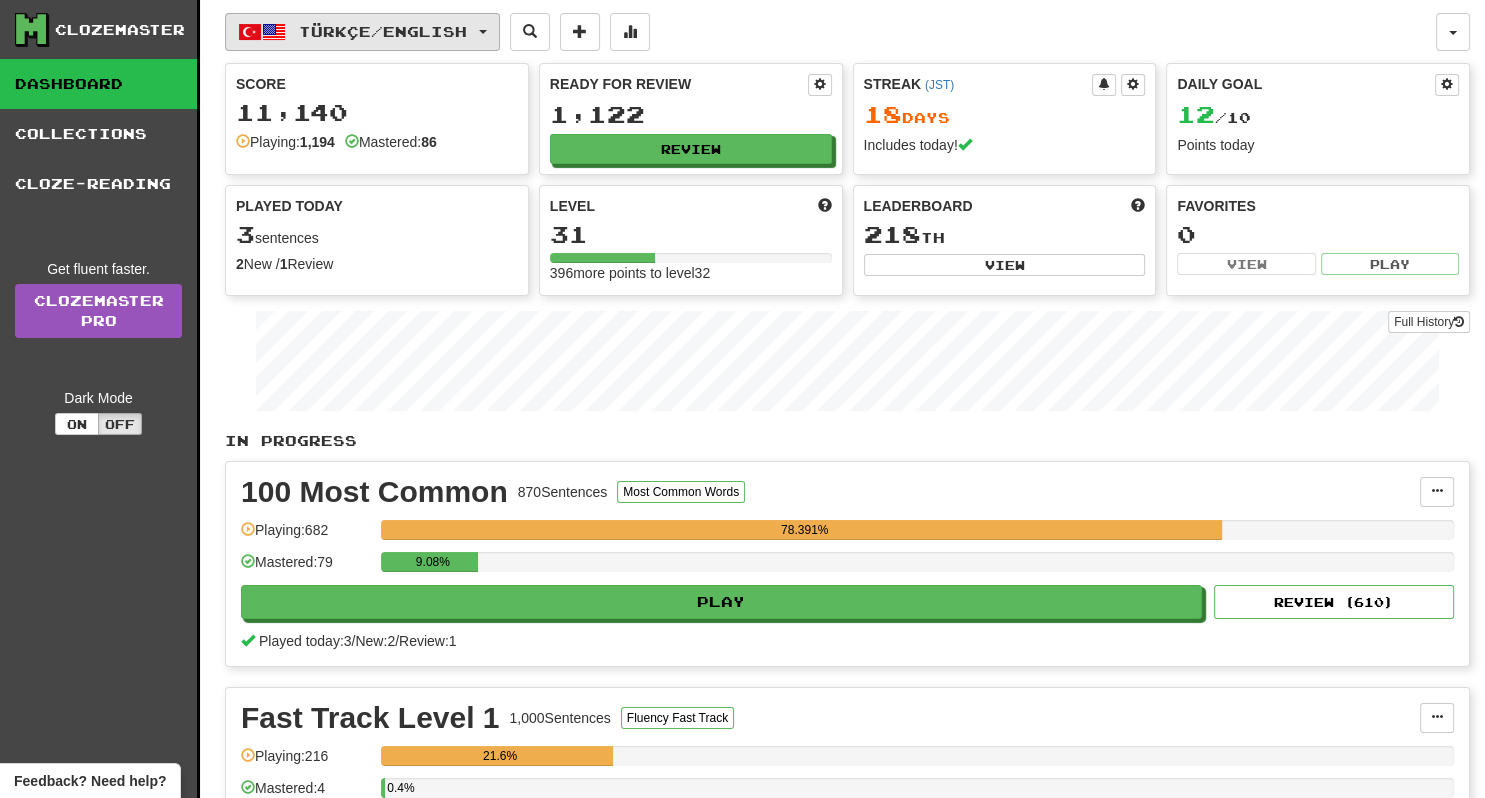 click on "Türkçe  /  English" at bounding box center [383, 31] 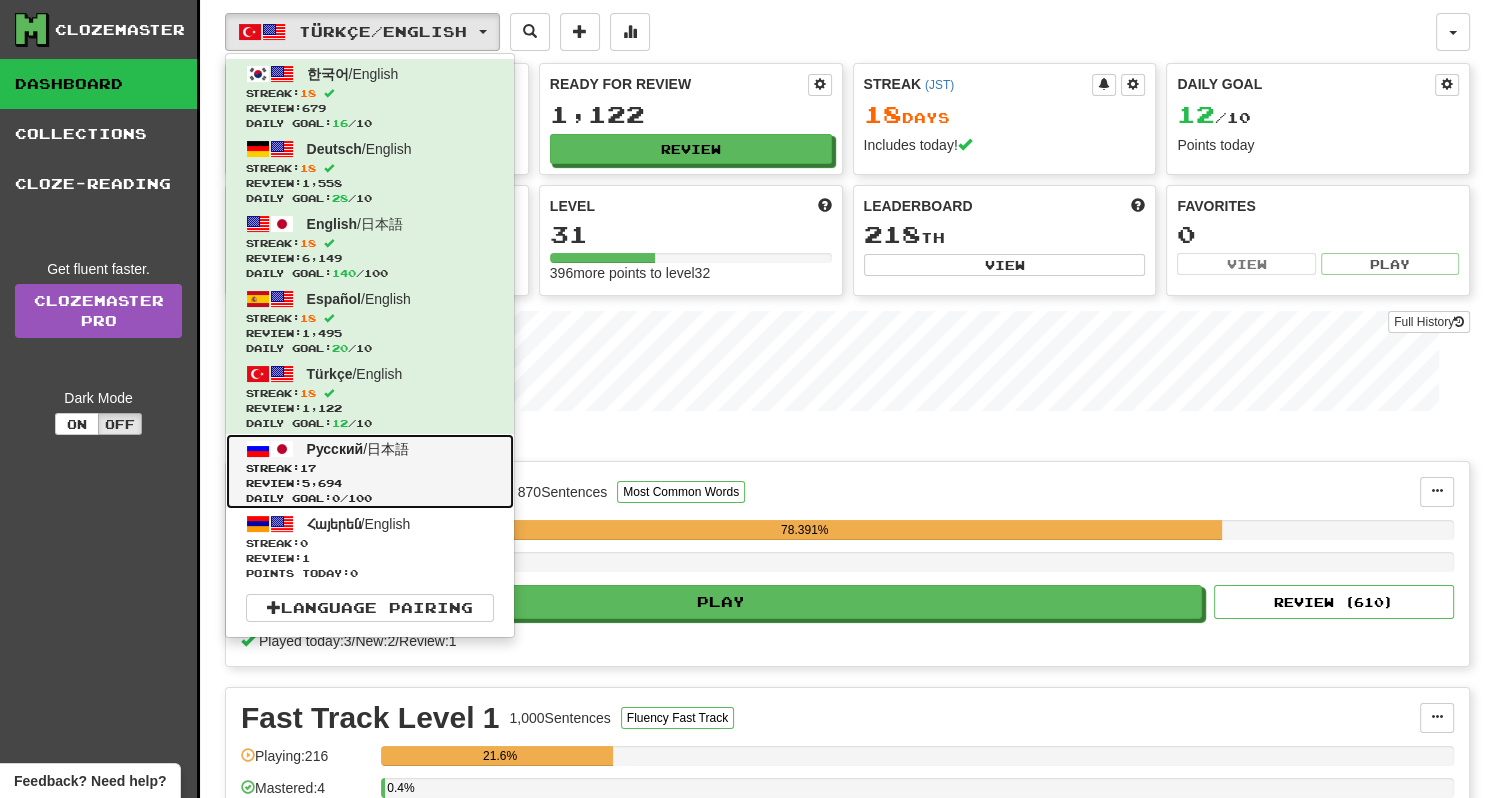 click on "Streak:  17" at bounding box center (370, 468) 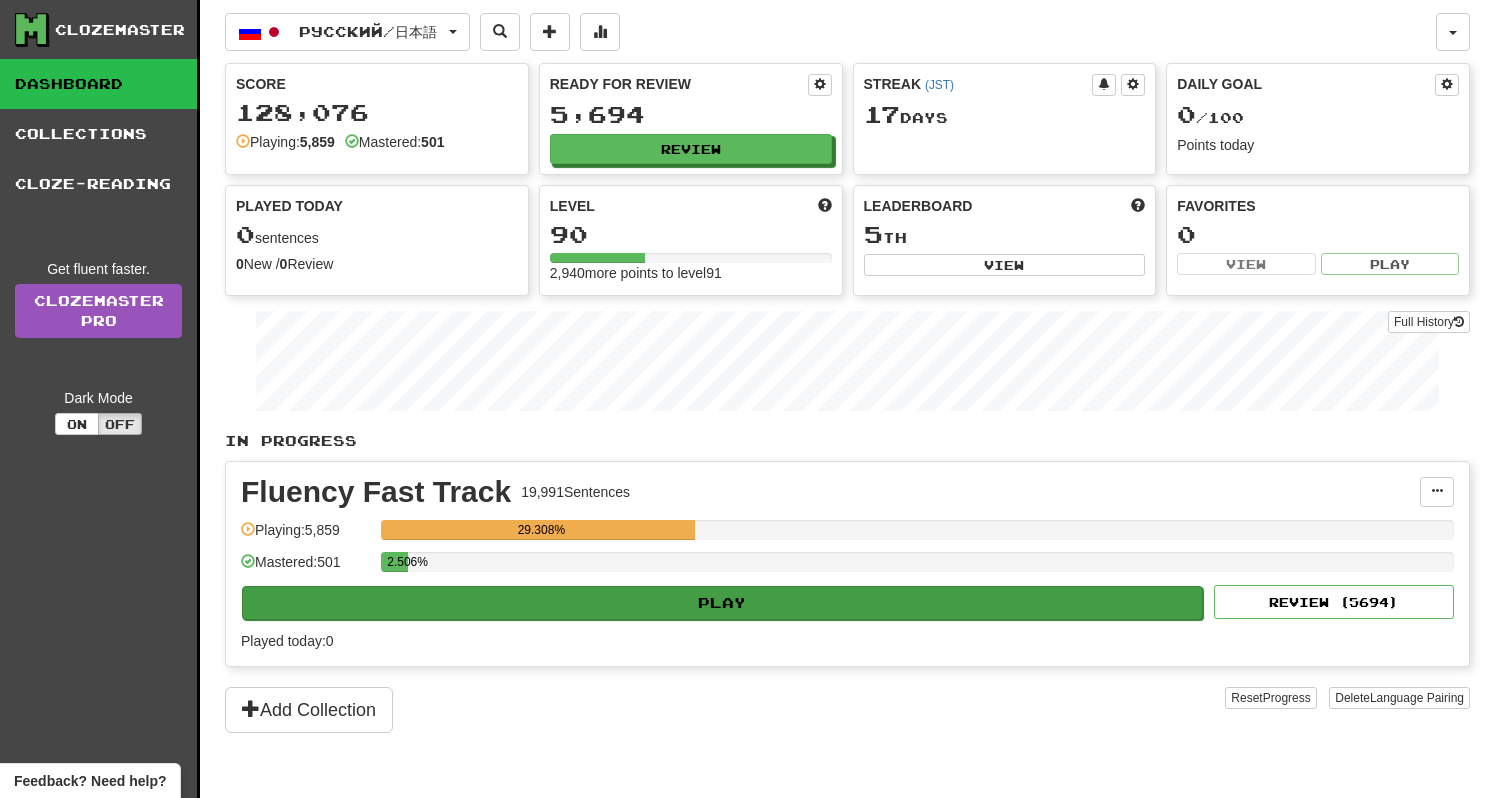 scroll, scrollTop: 0, scrollLeft: 0, axis: both 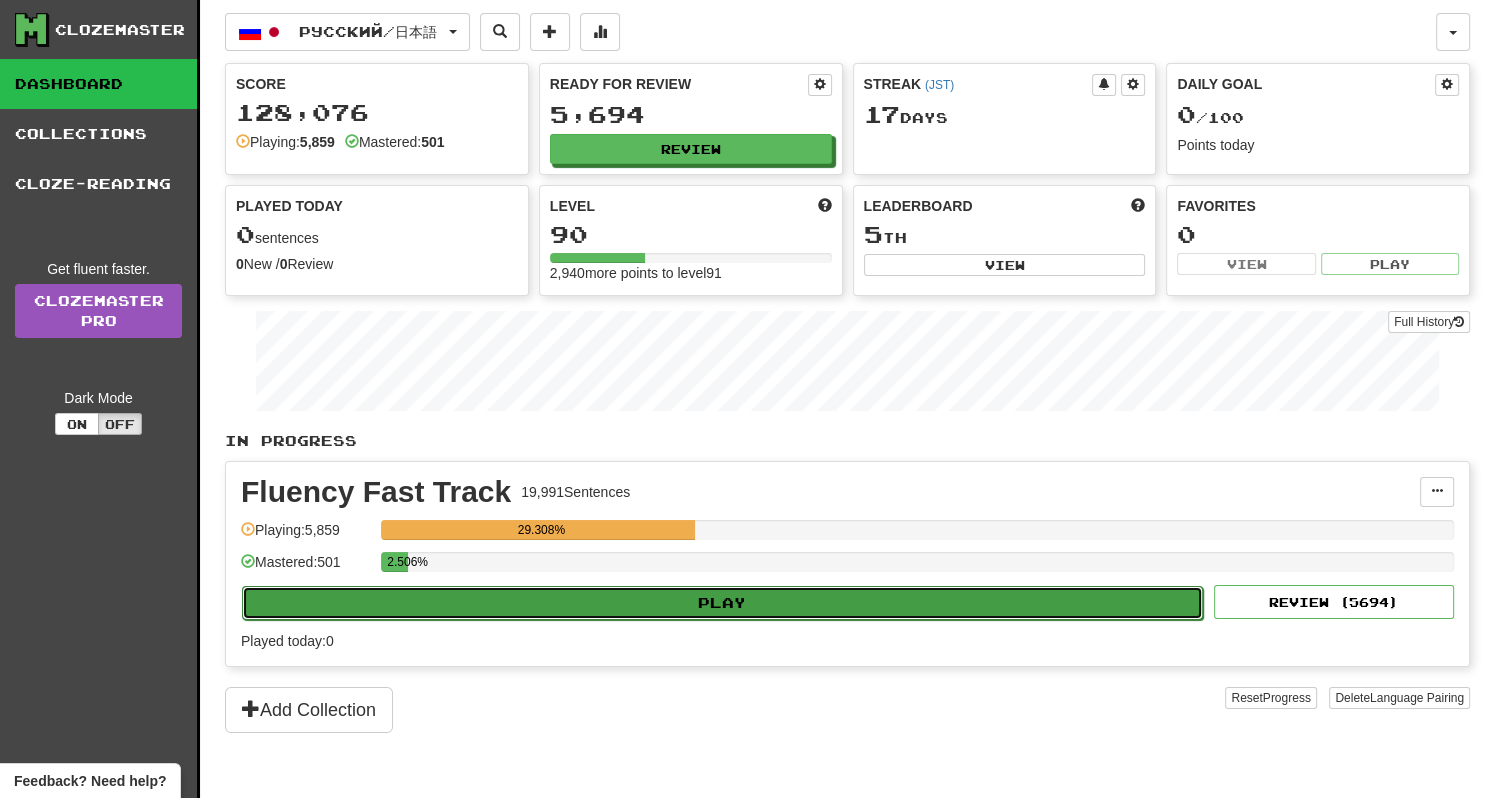 click on "Play" at bounding box center [722, 603] 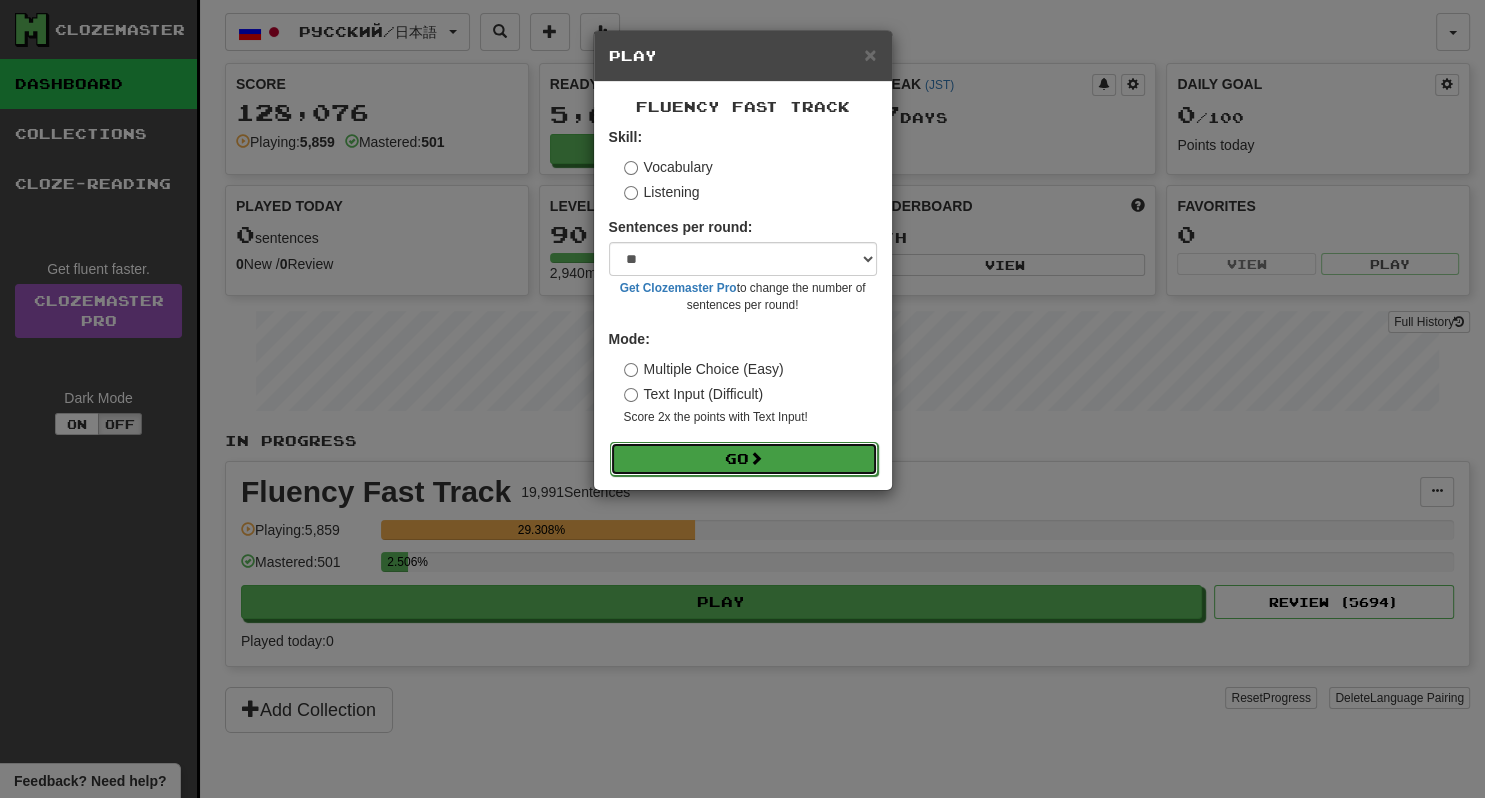 click on "Go" at bounding box center [744, 459] 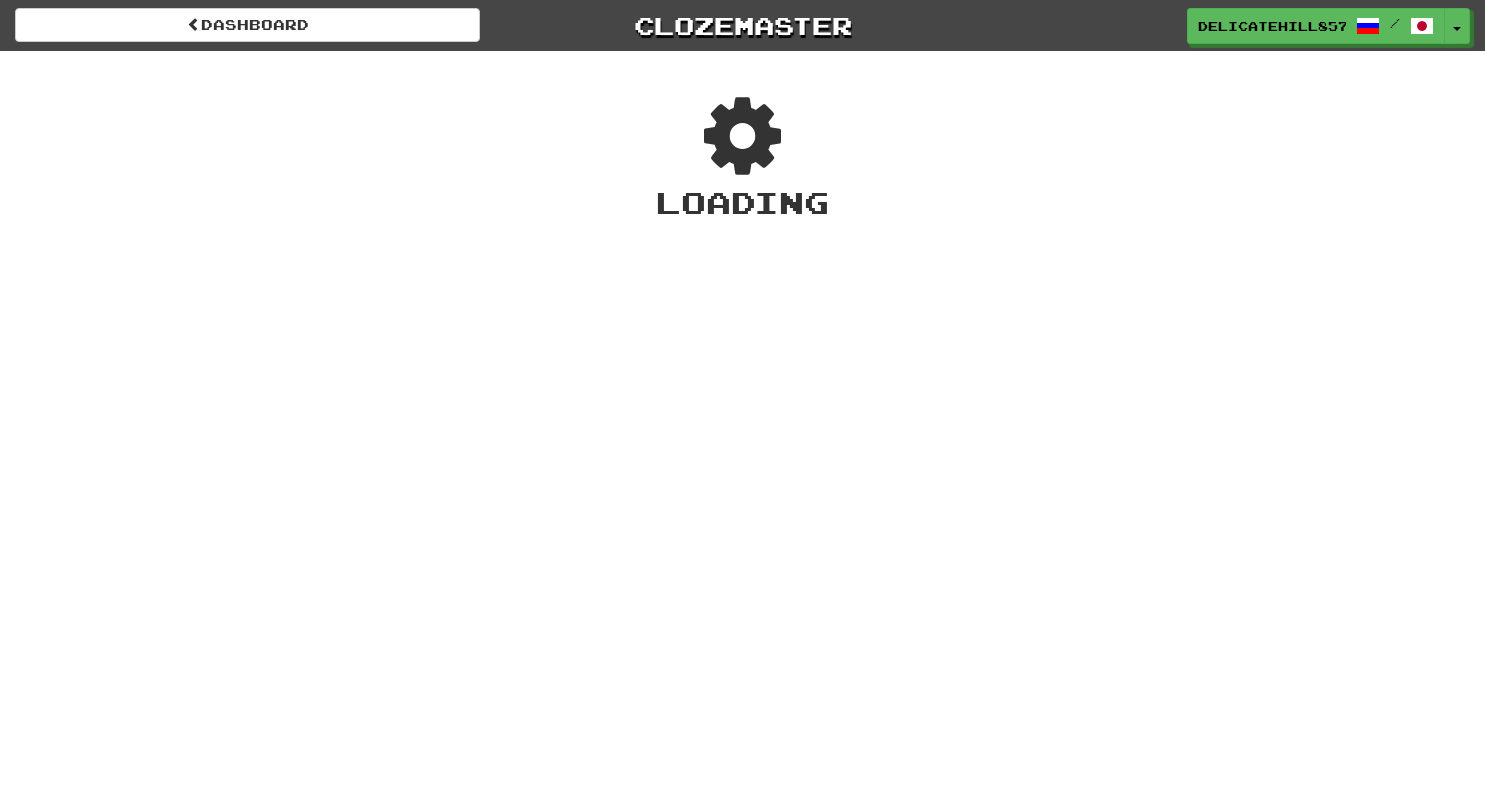 scroll, scrollTop: 0, scrollLeft: 0, axis: both 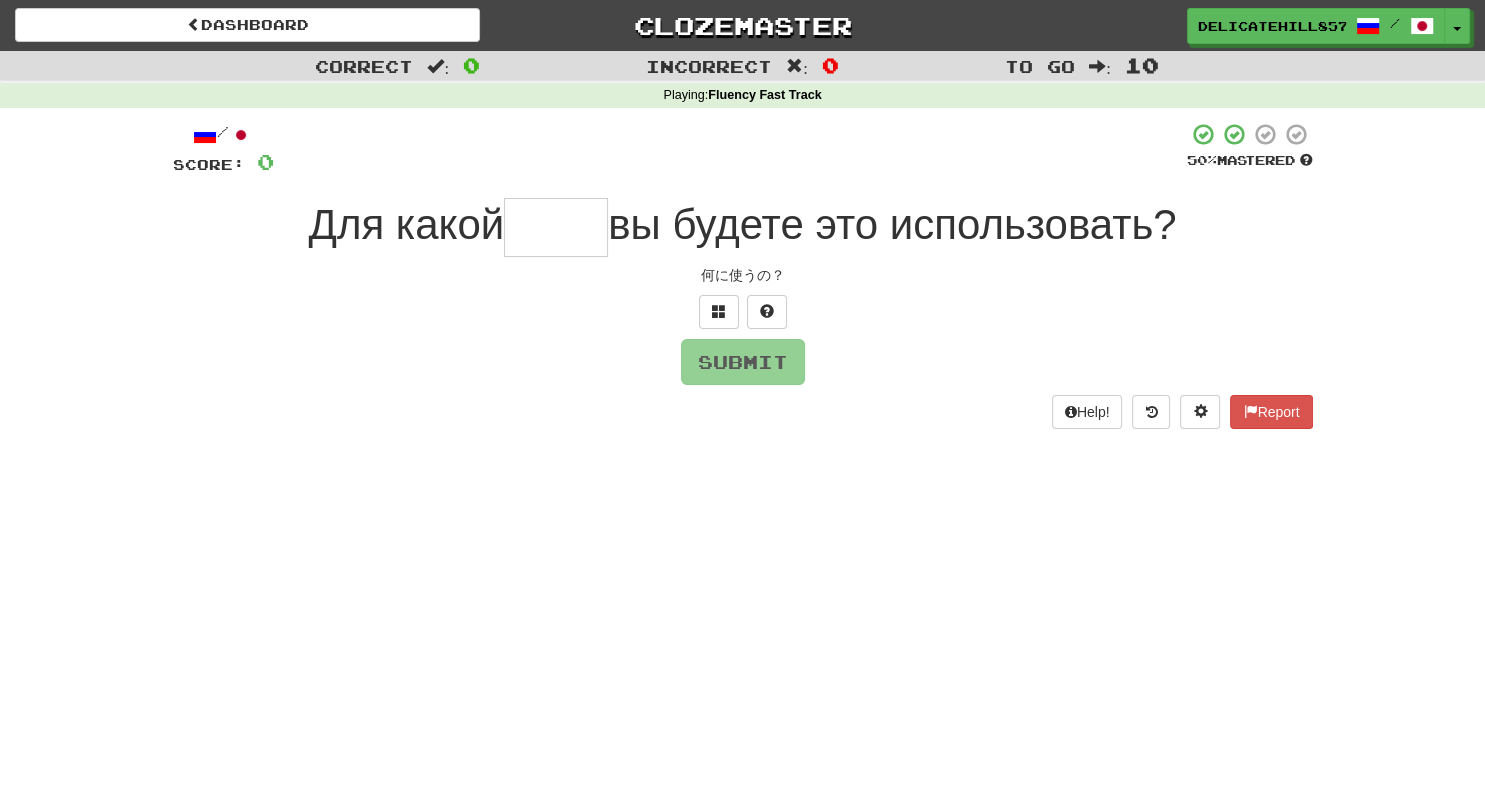 type on "*" 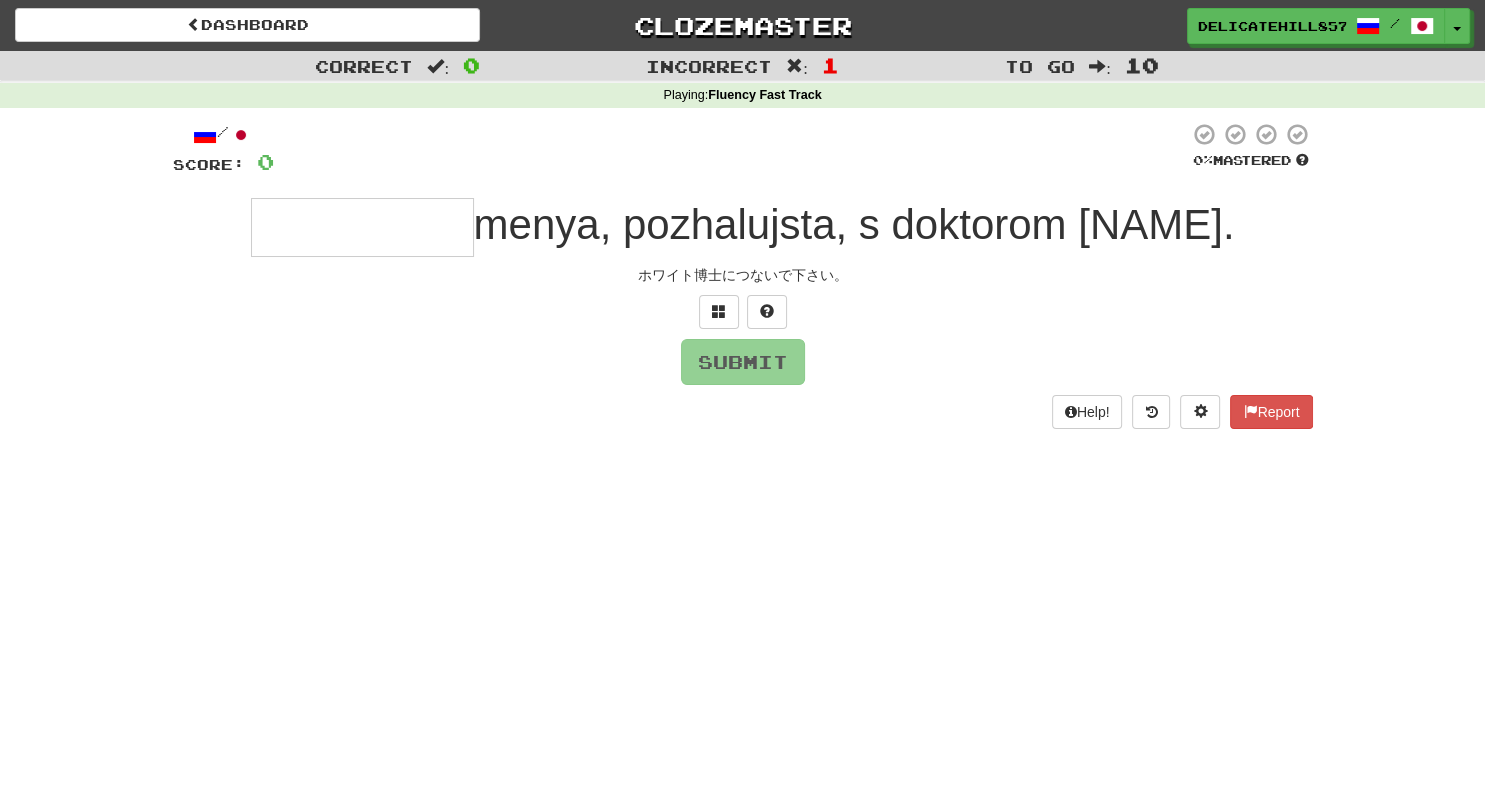 type on "*********" 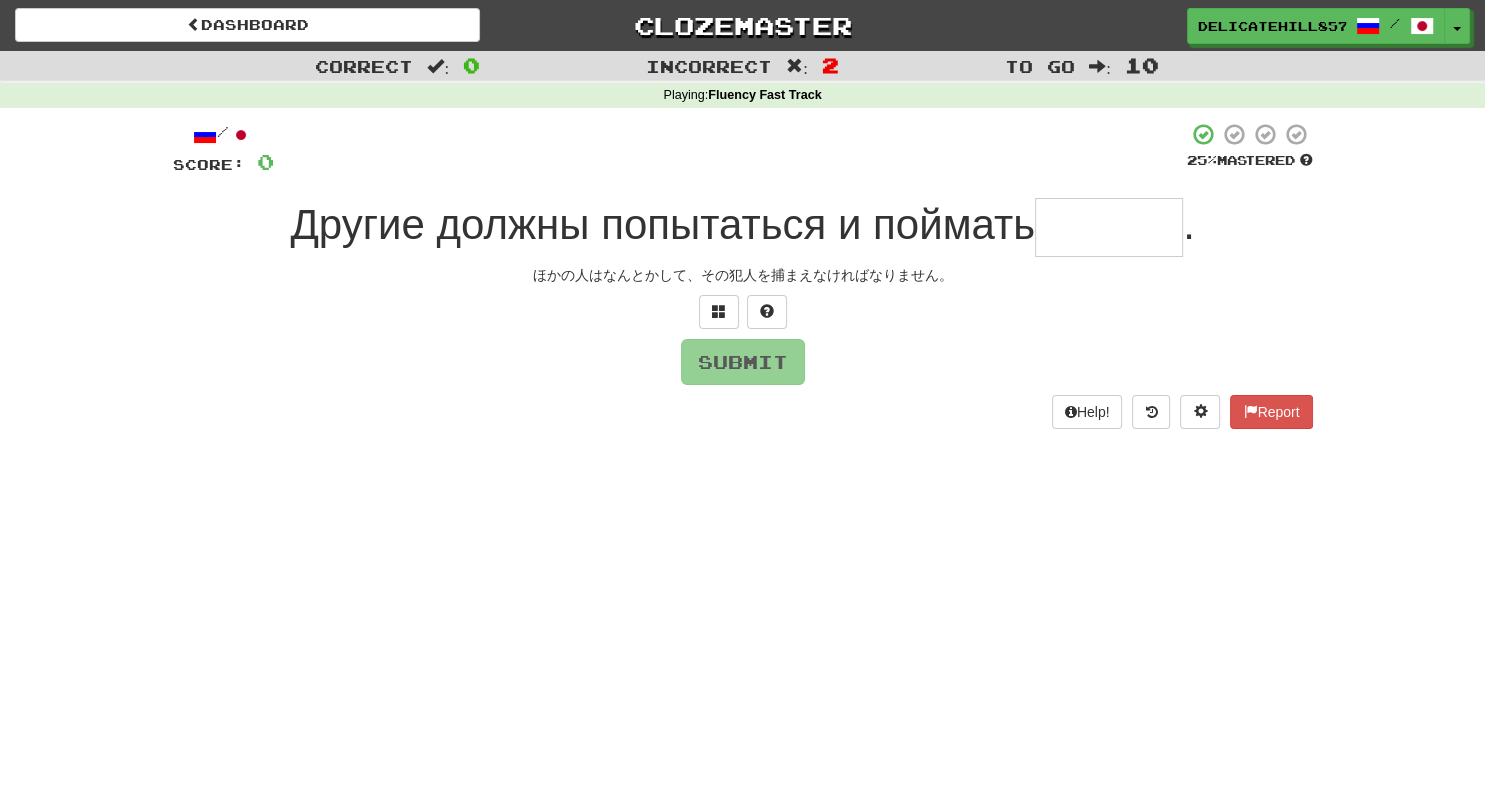 type on "*" 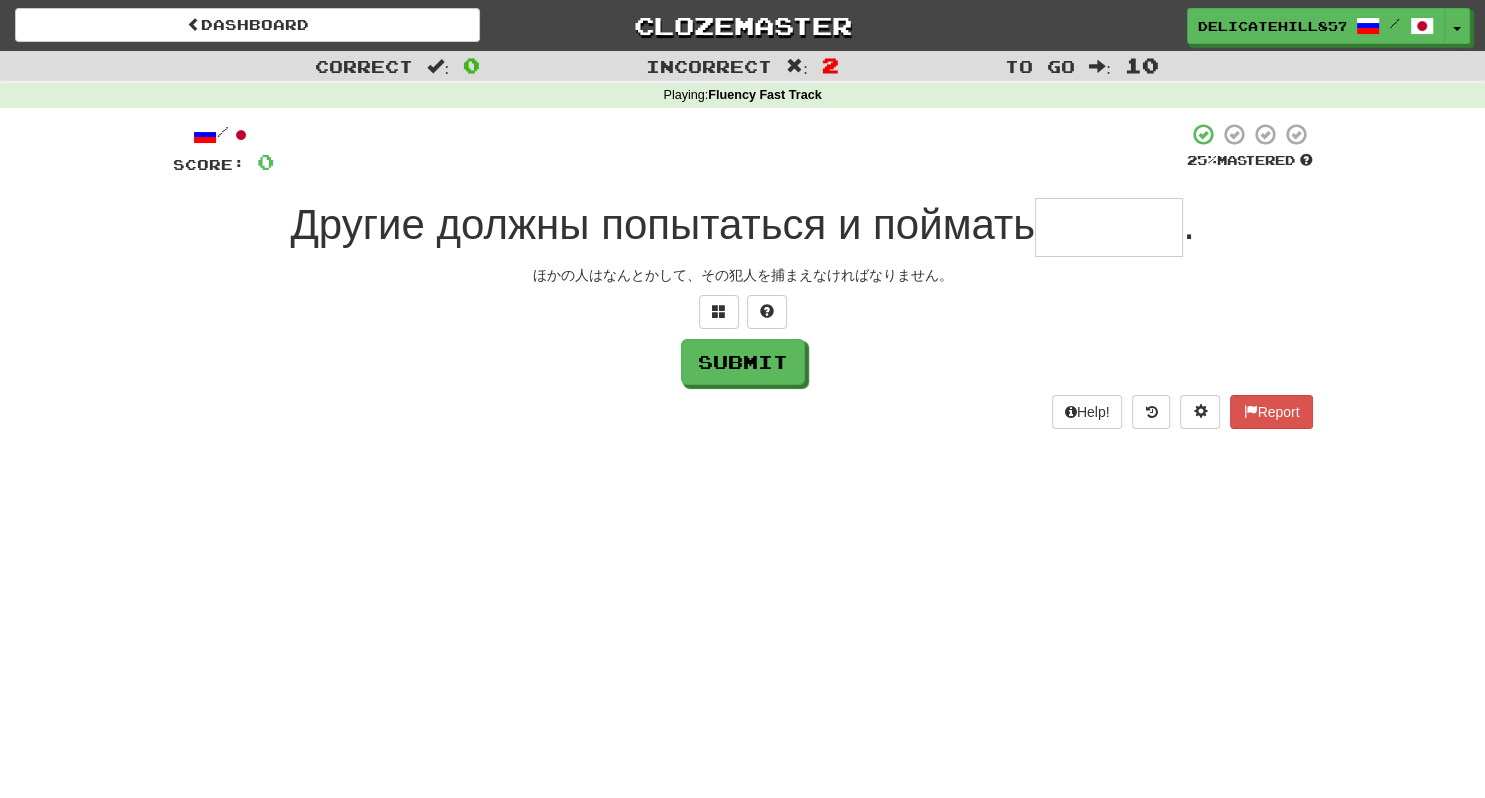 type on "******" 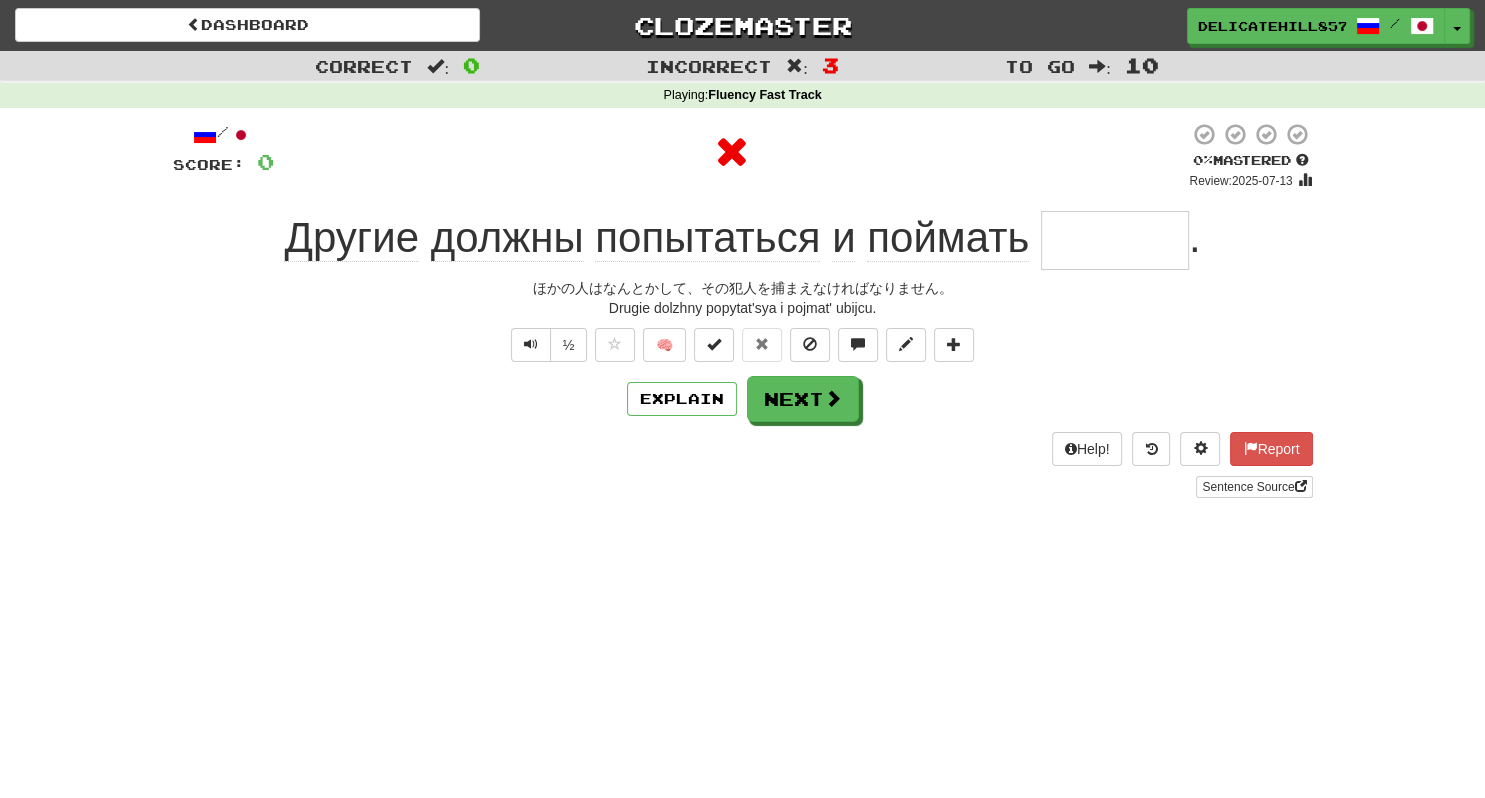 type on "********" 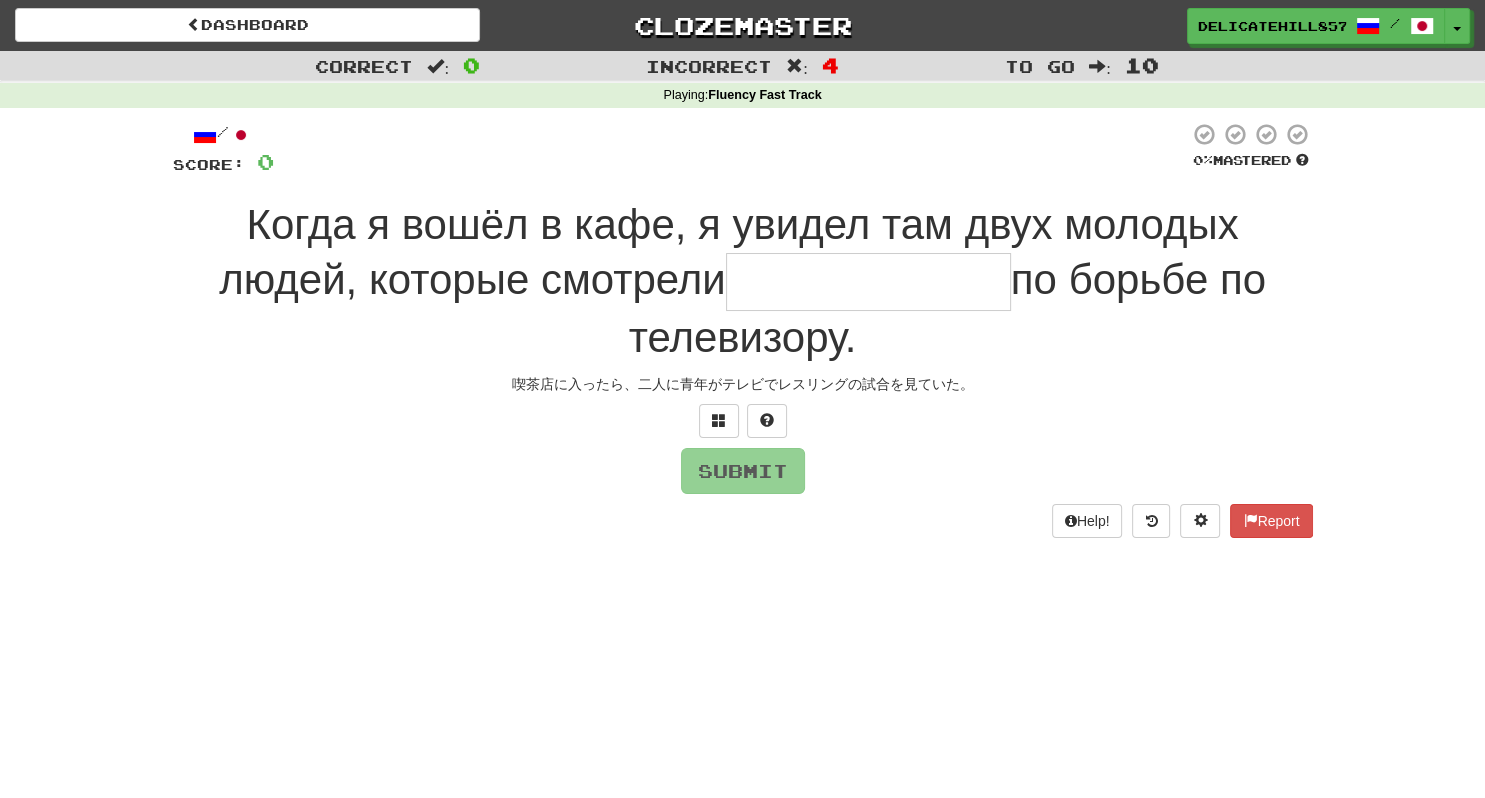 type on "**********" 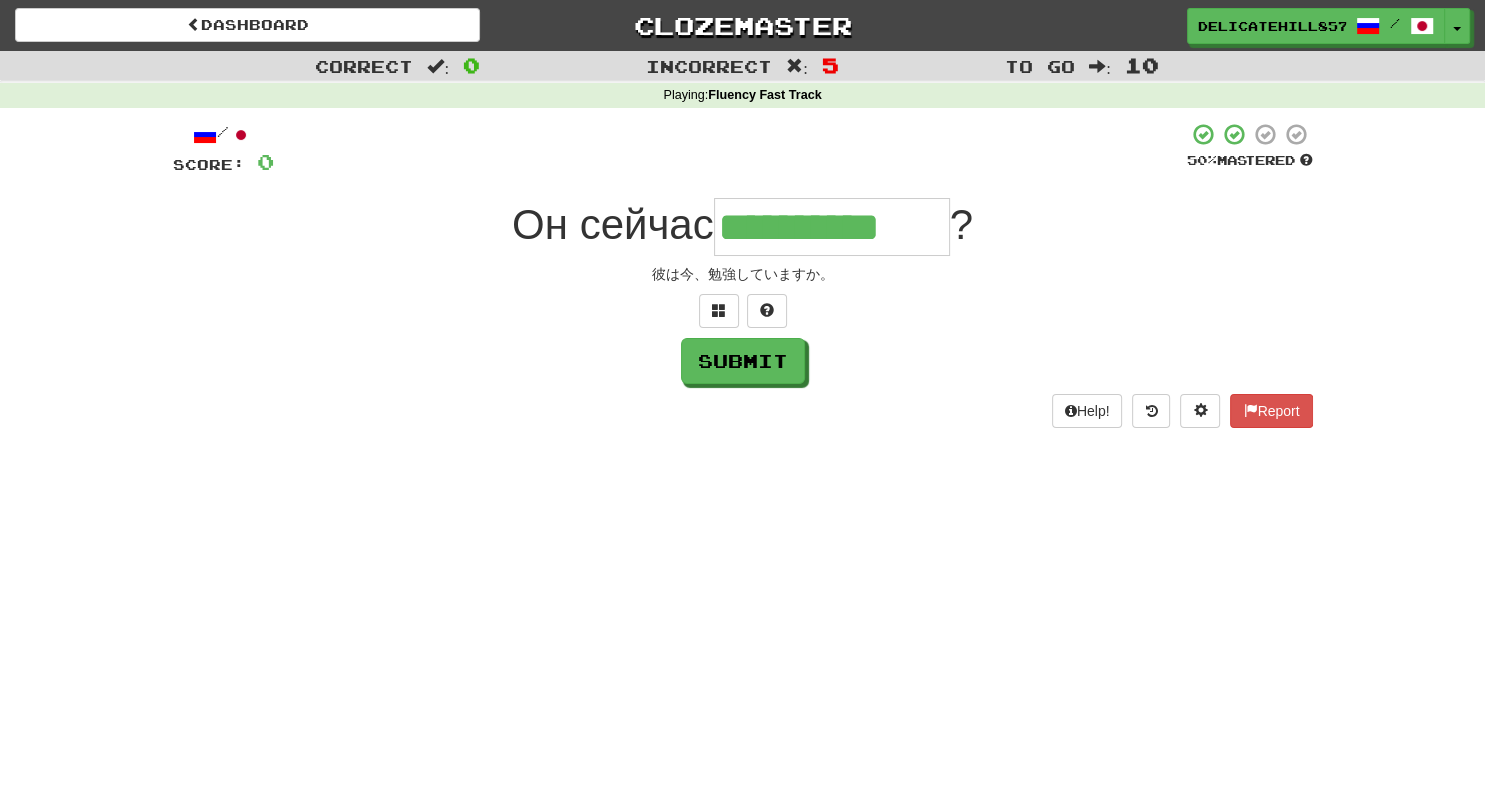 scroll, scrollTop: 0, scrollLeft: 0, axis: both 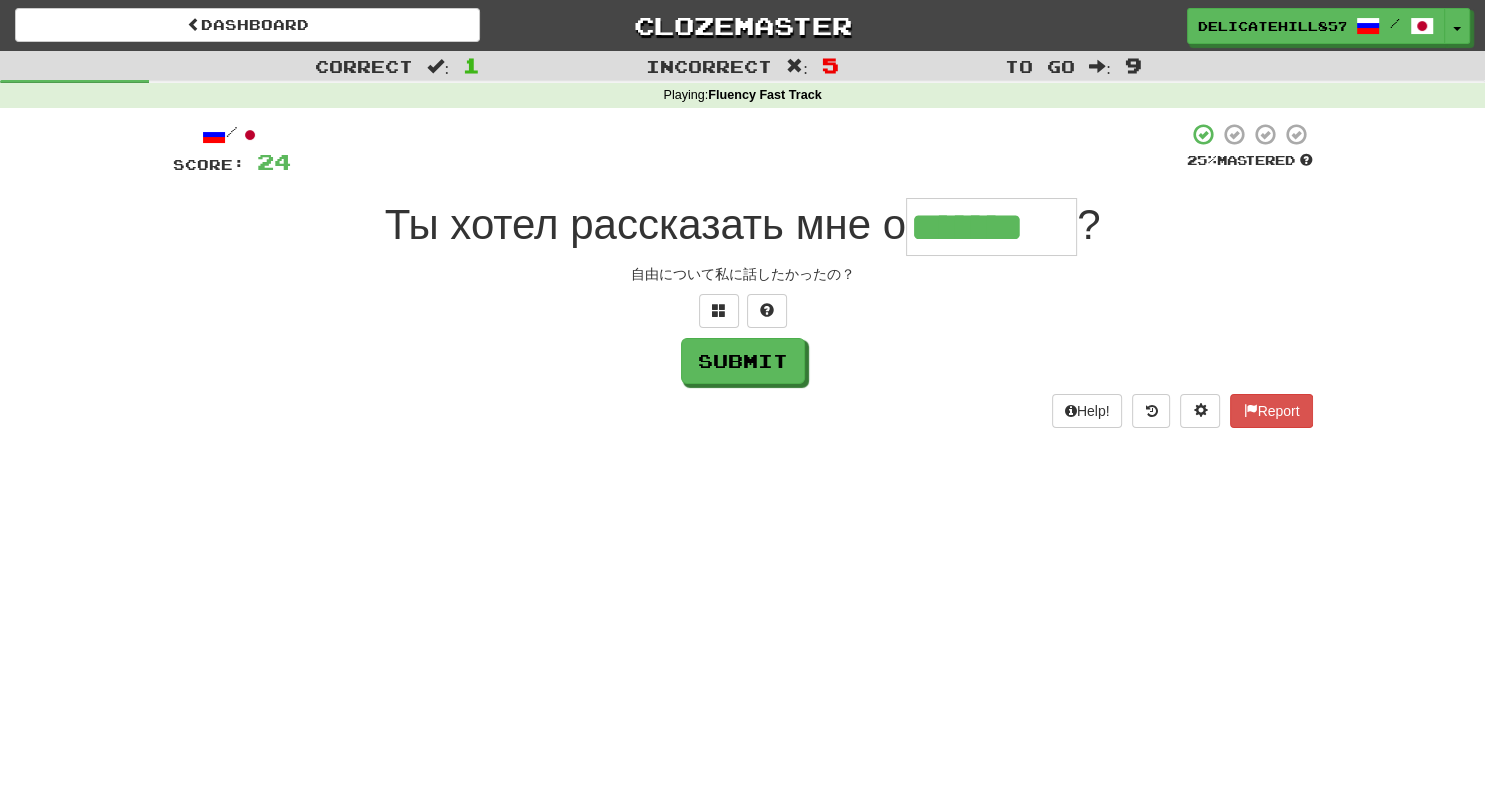 type on "*******" 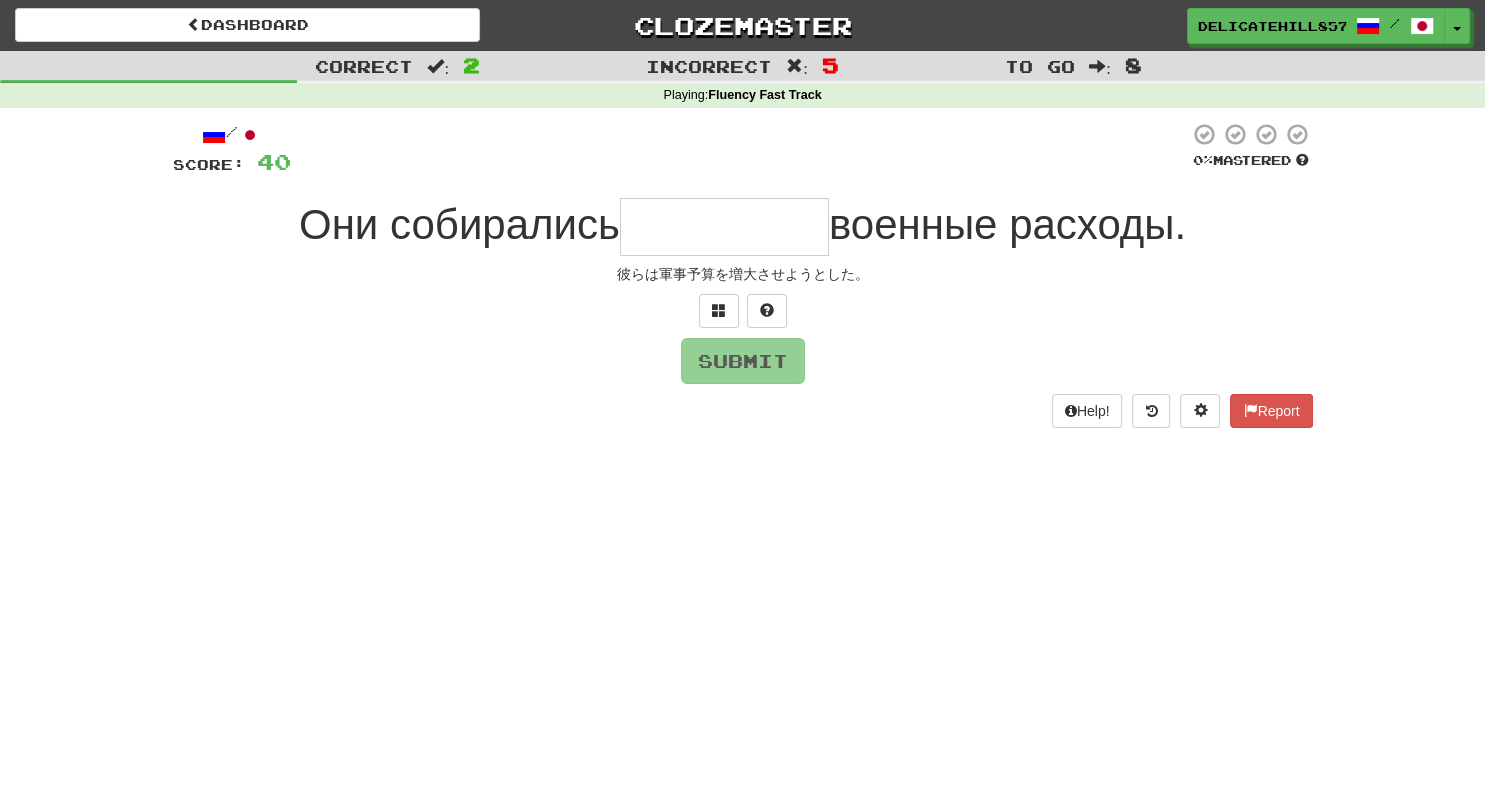type on "*********" 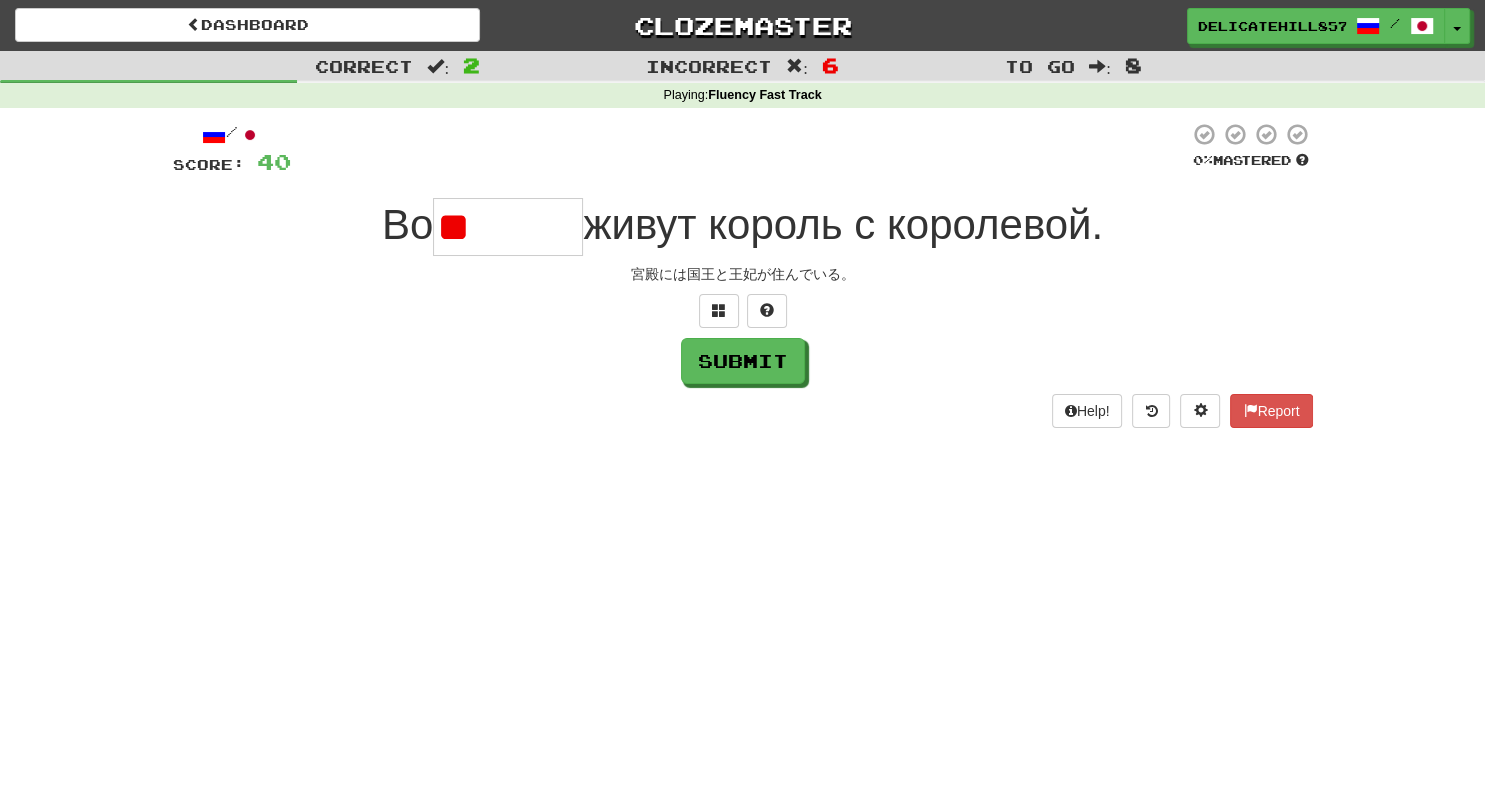 type on "*" 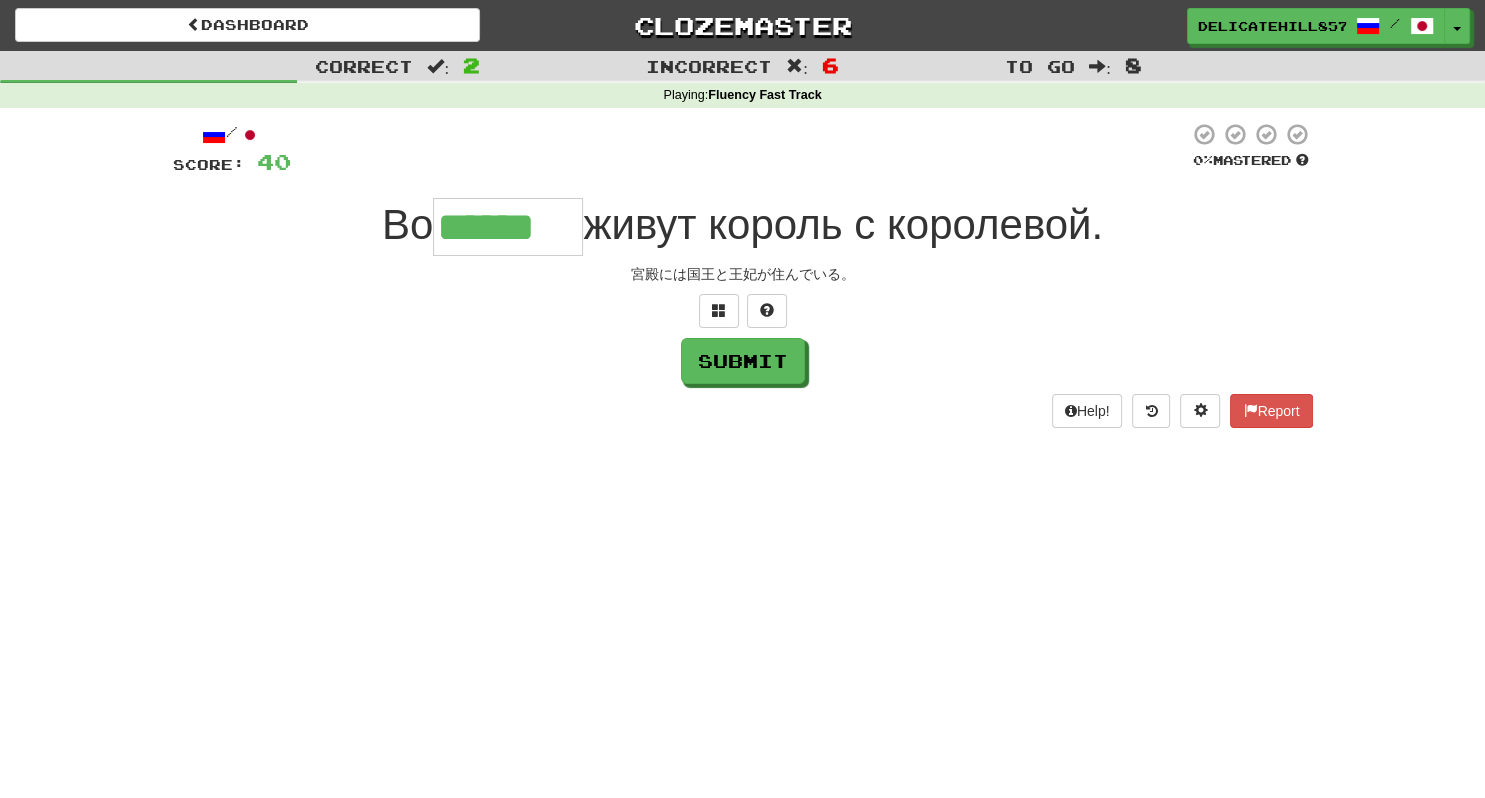 type on "******" 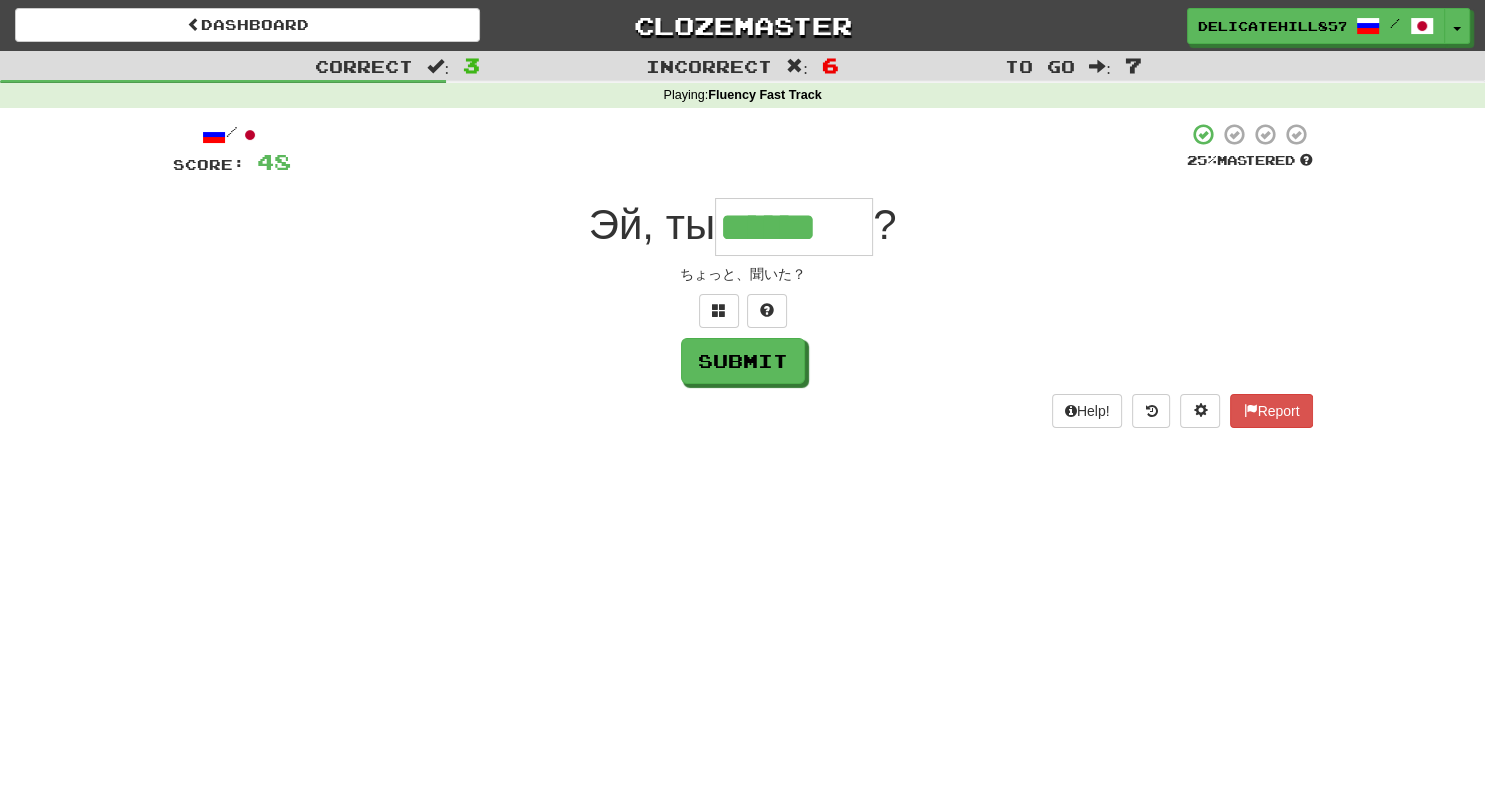 type on "******" 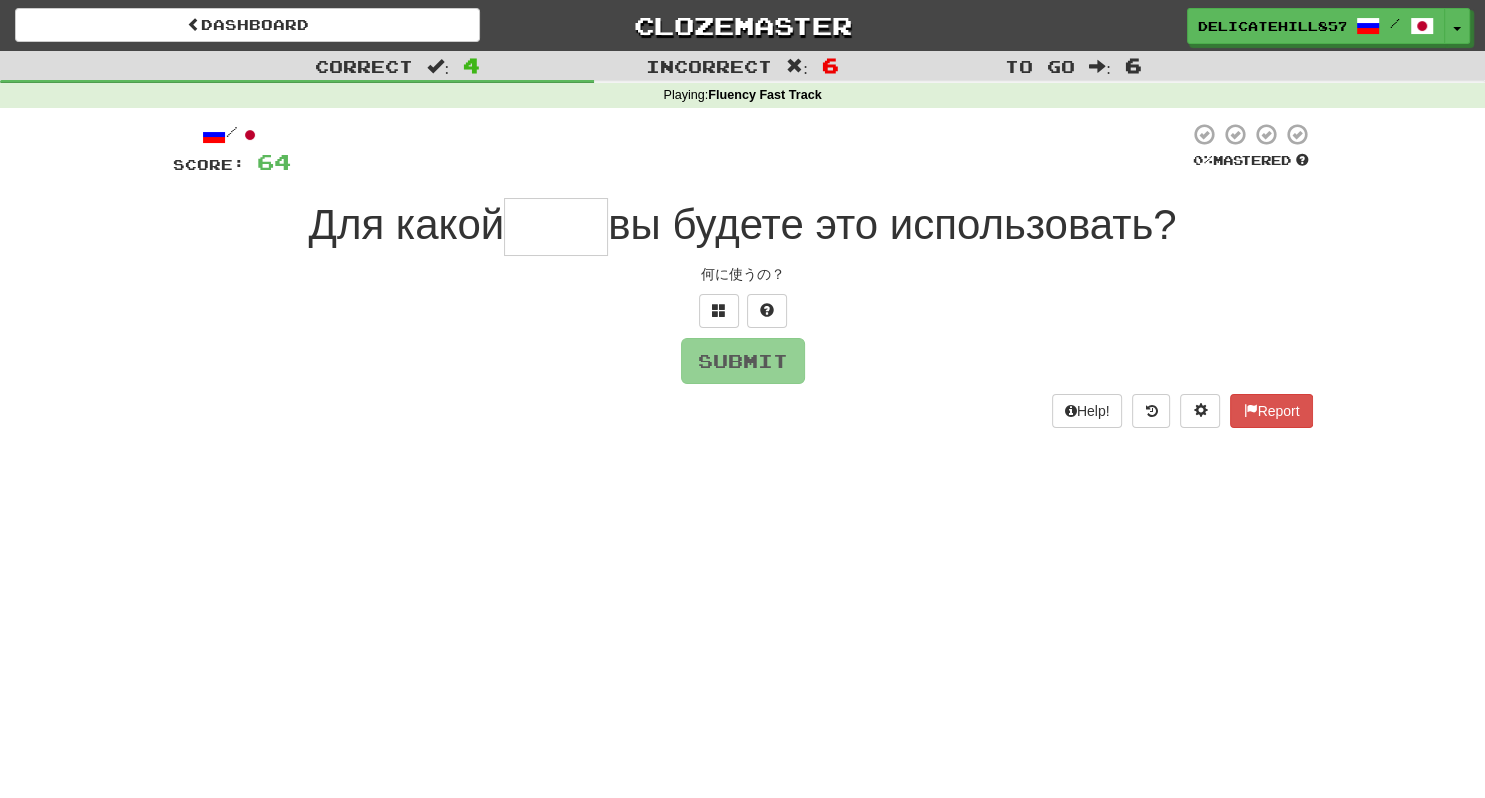 type on "****" 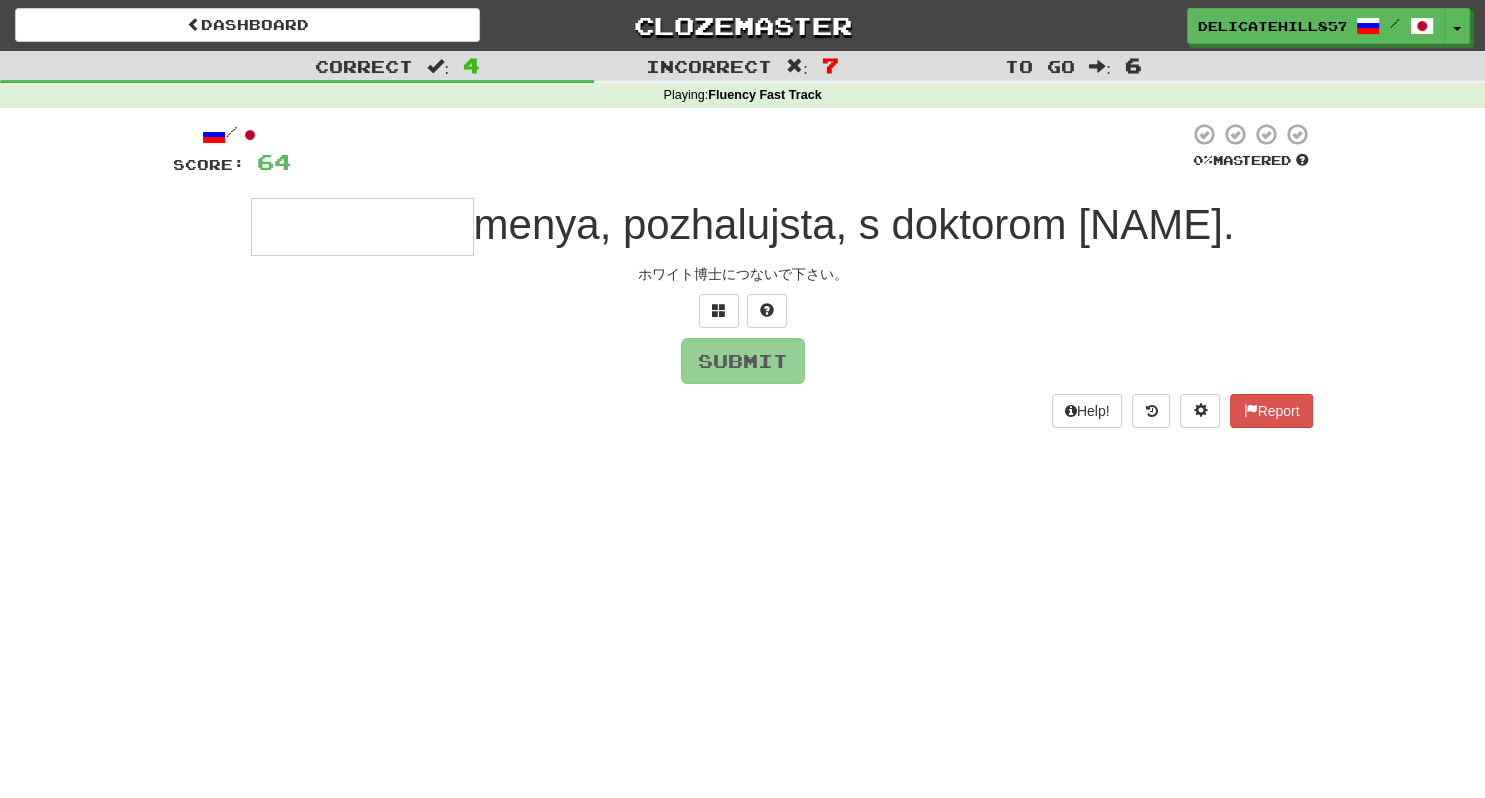 type on "*********" 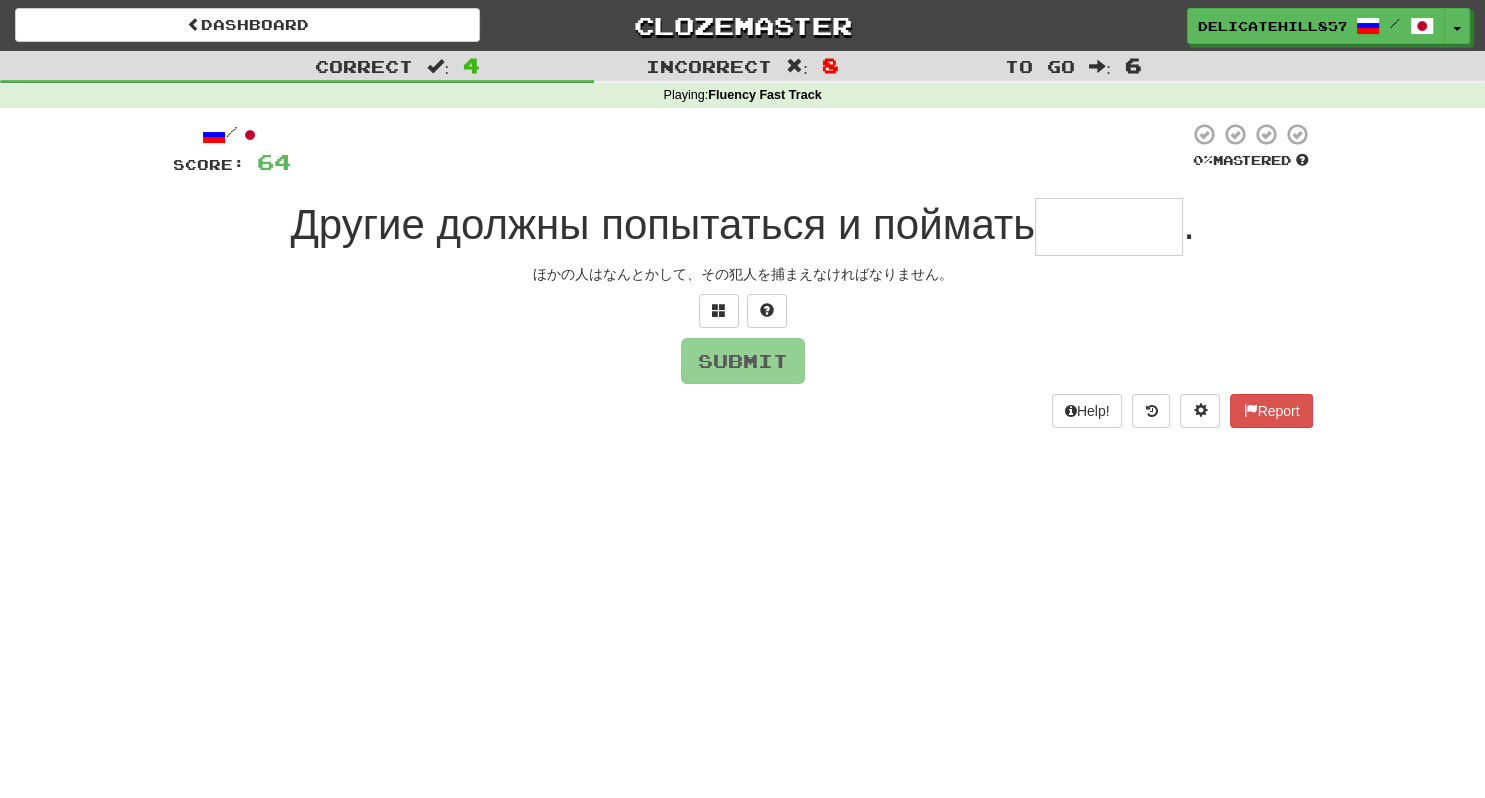 type on "******" 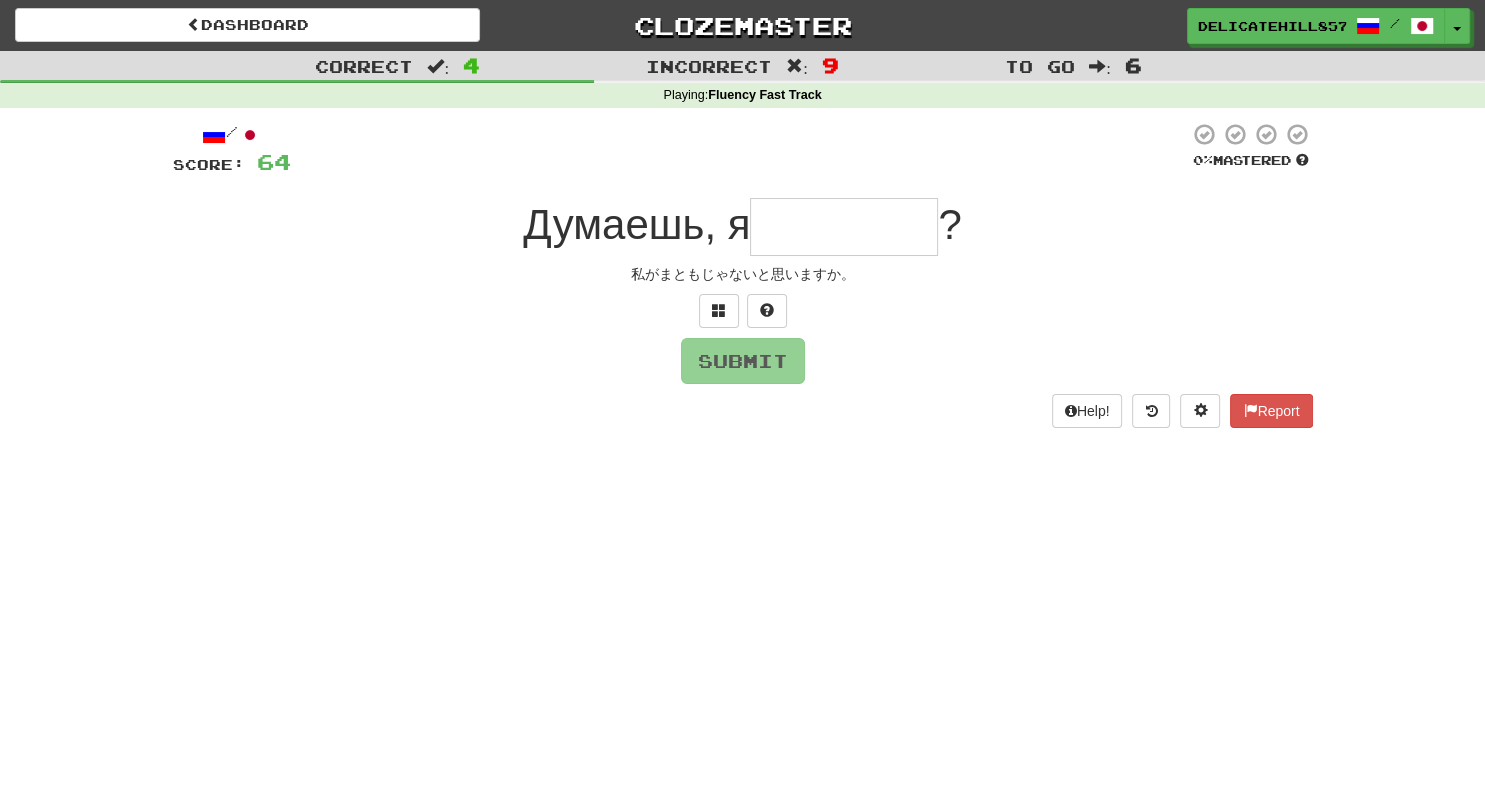 type on "********" 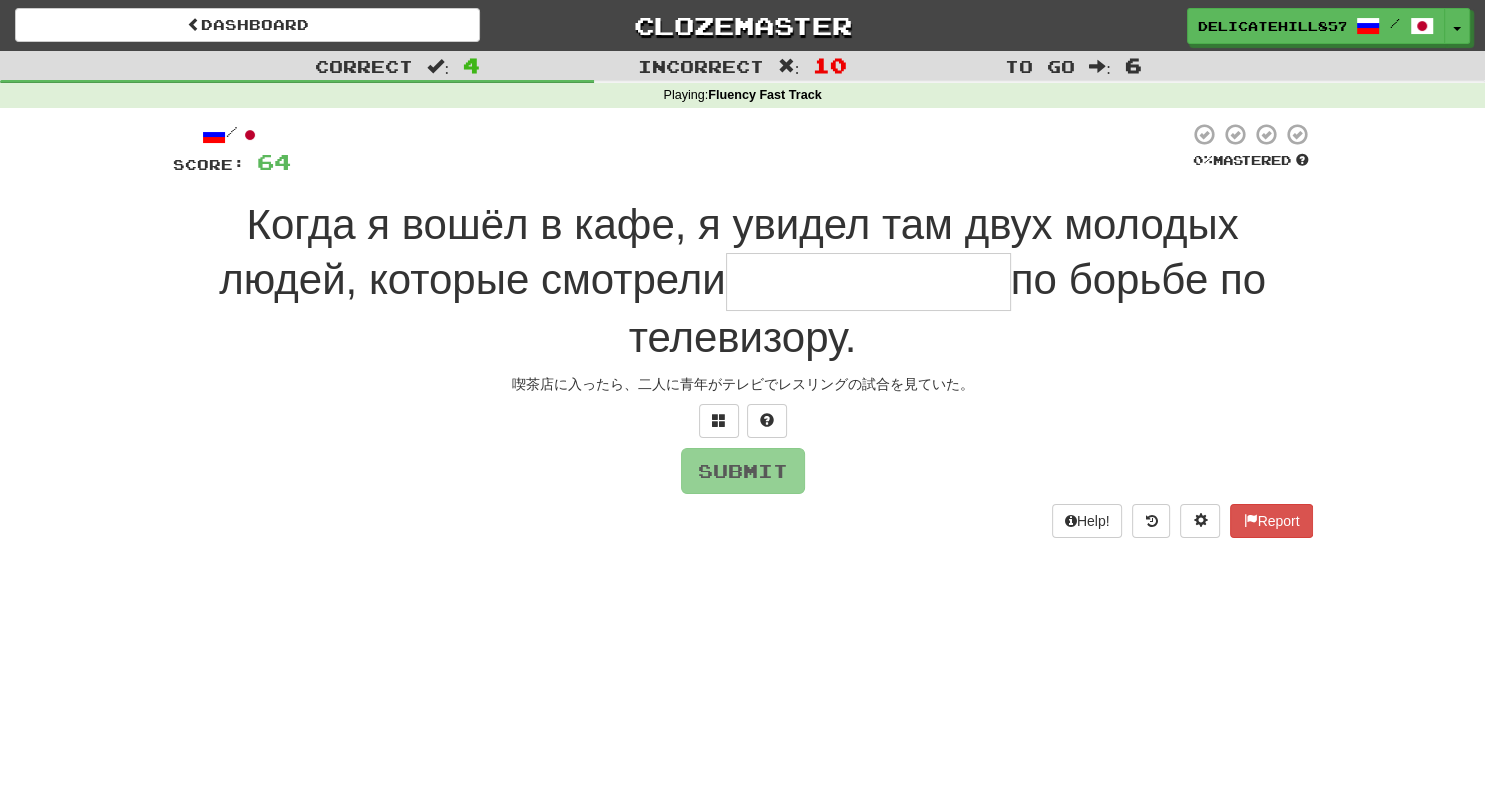 type on "**********" 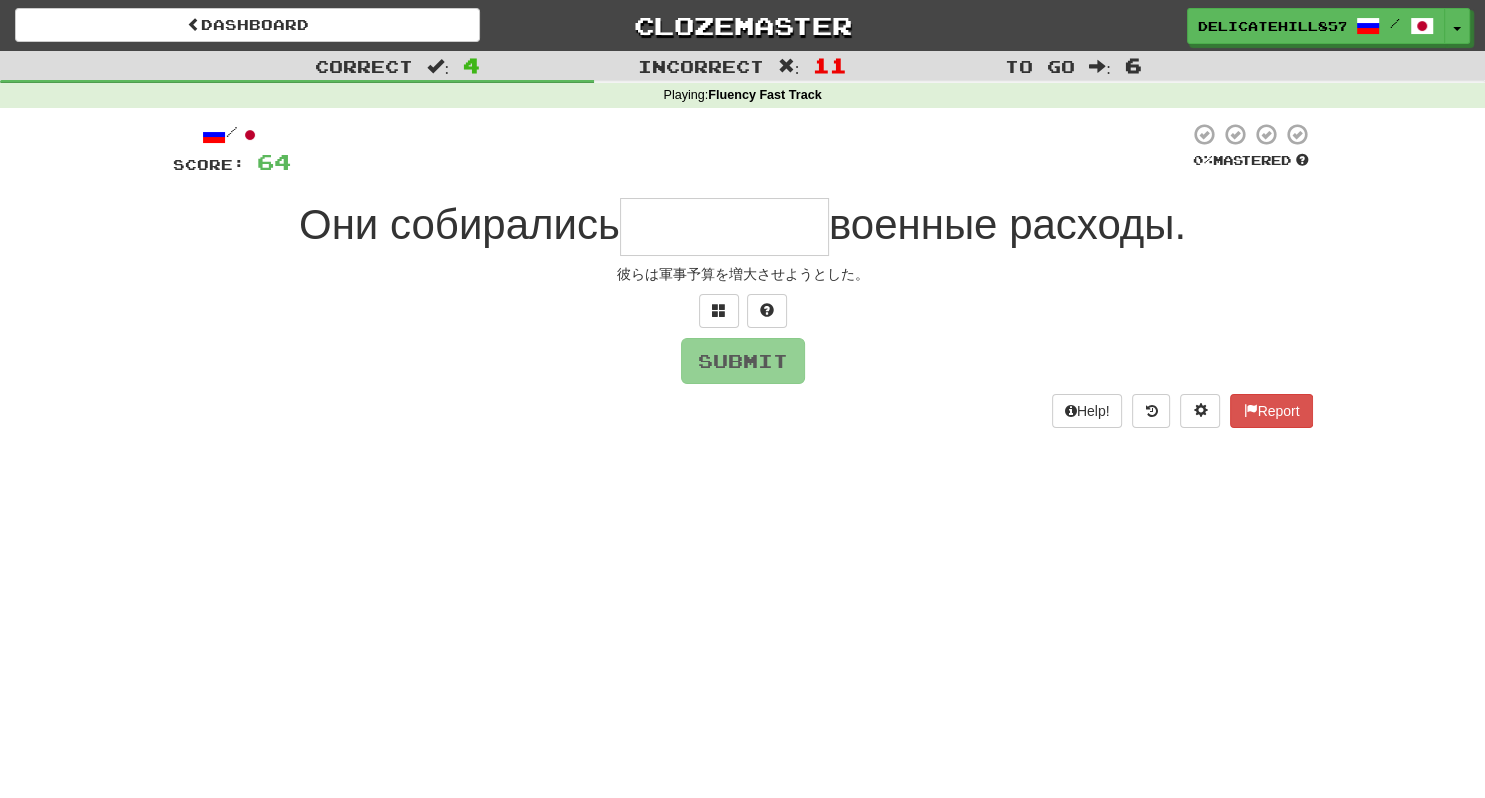 type on "*********" 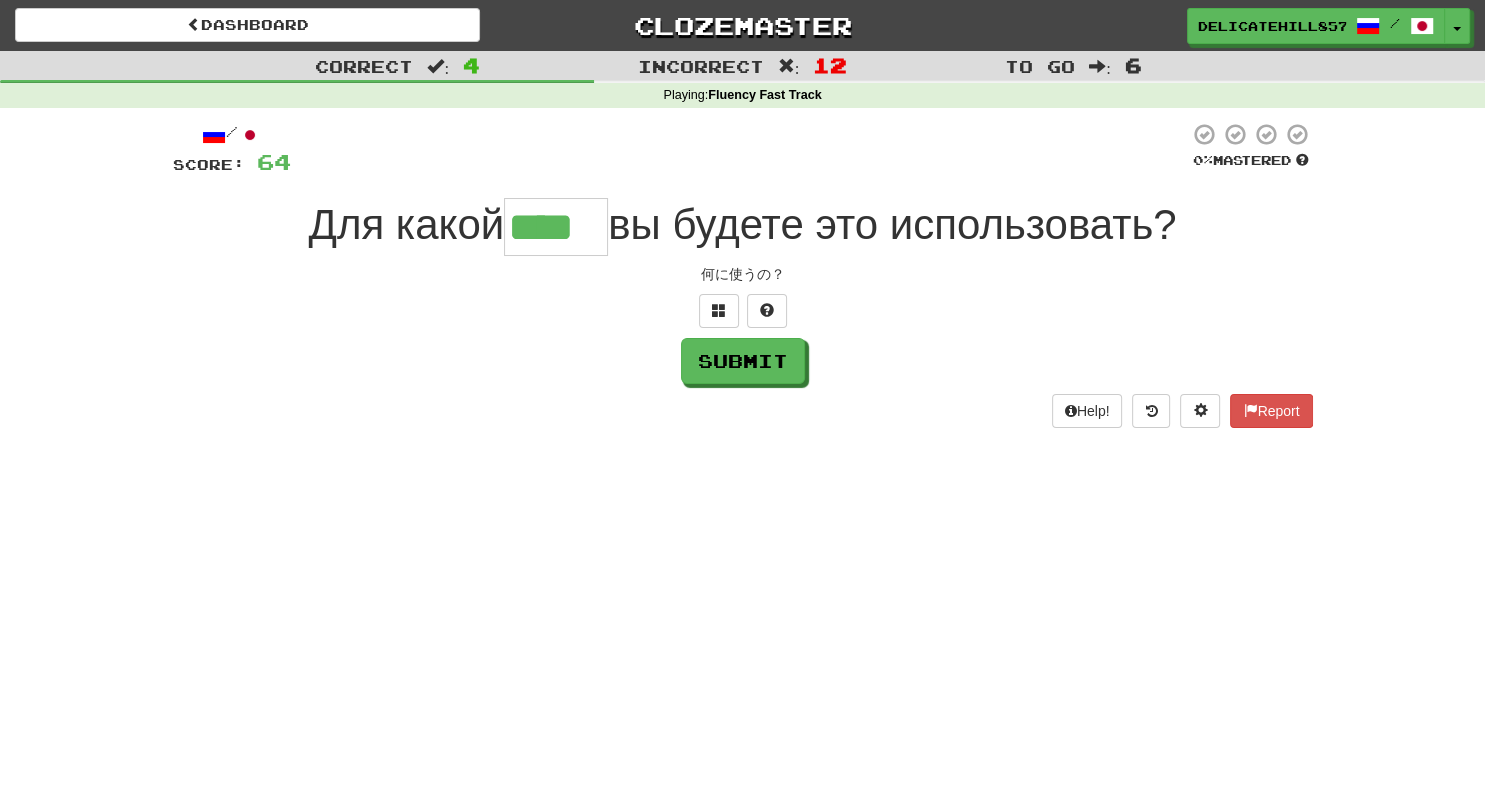 type on "****" 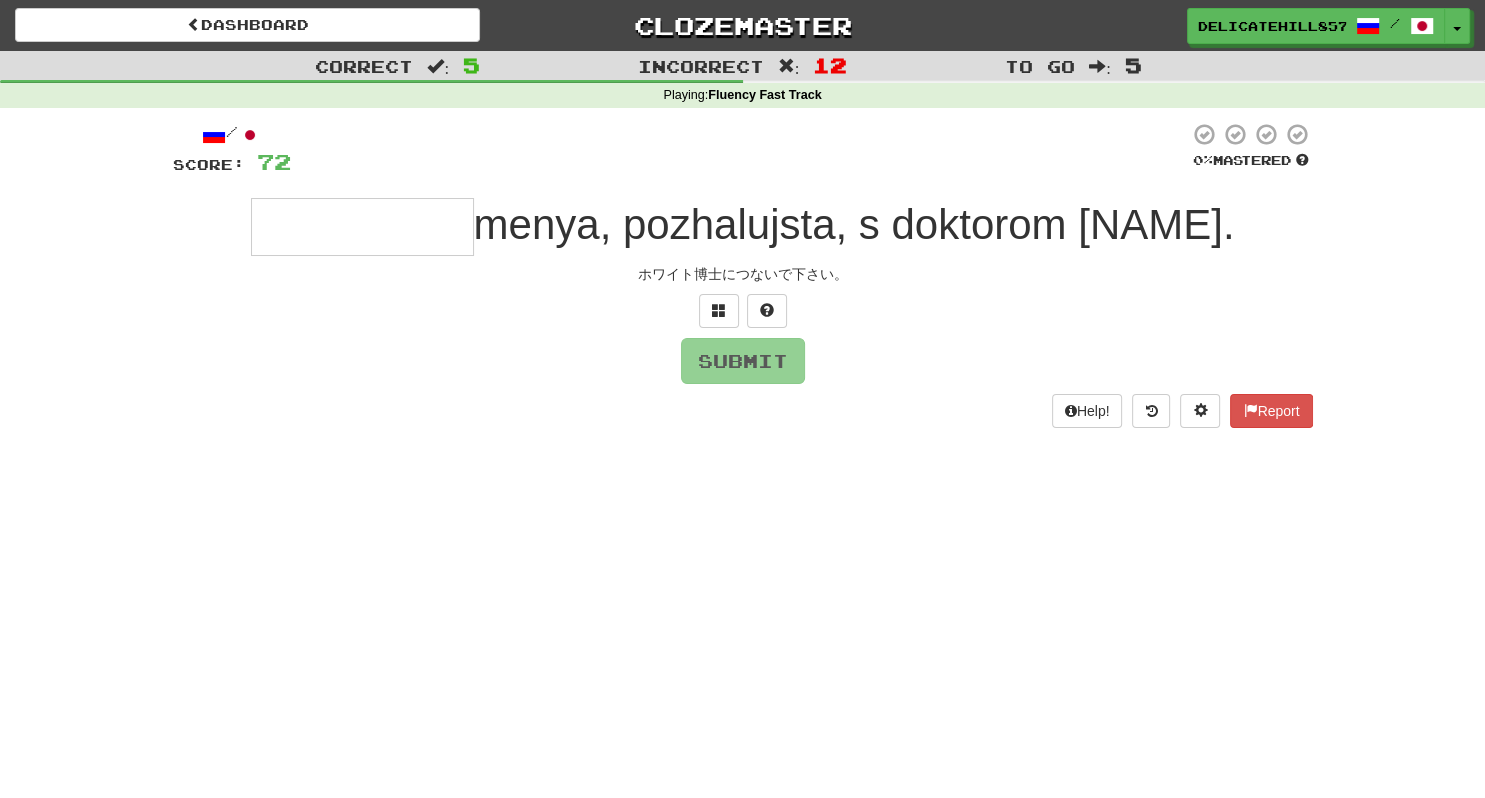 type on "*********" 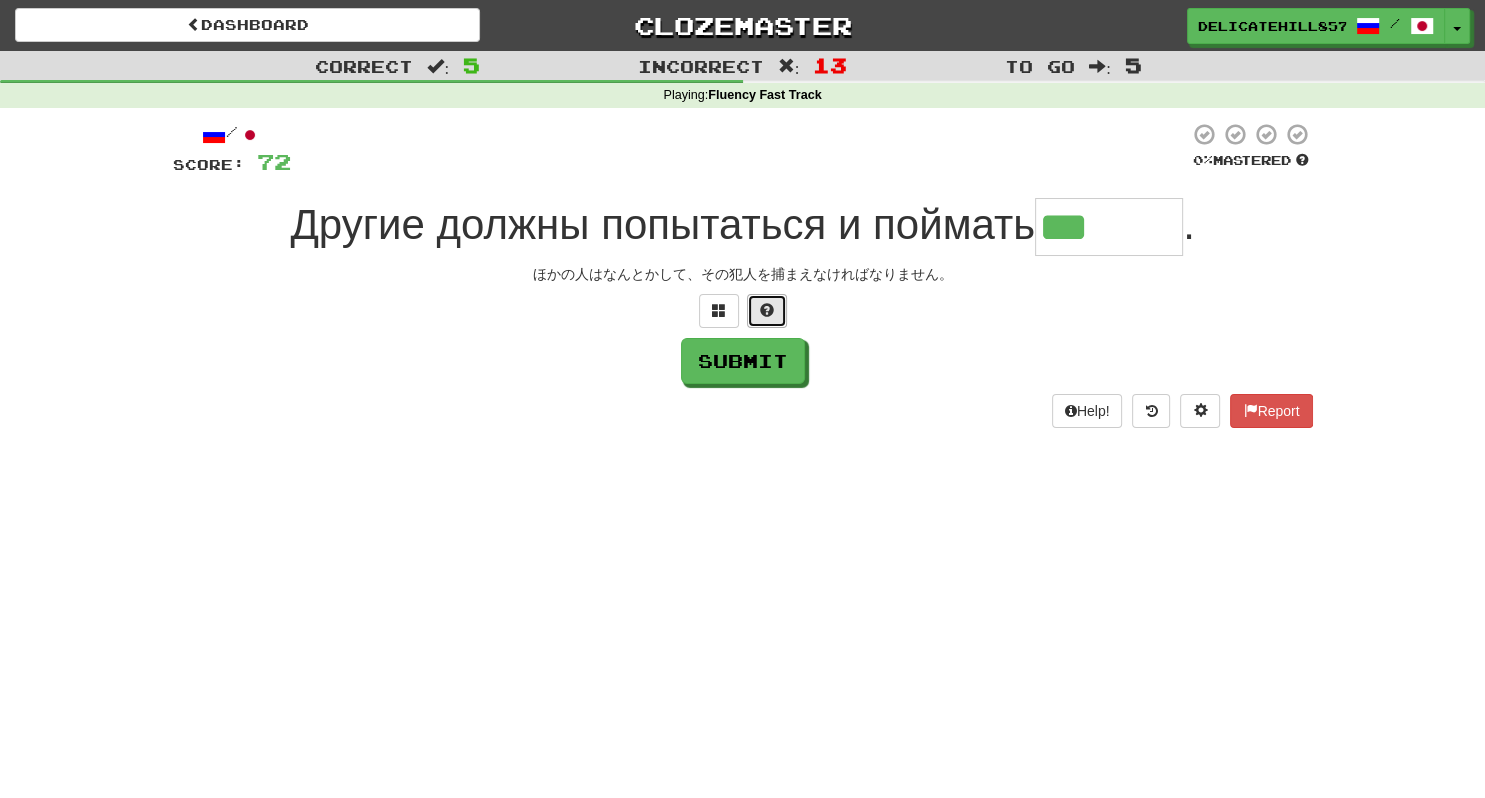click at bounding box center (767, 311) 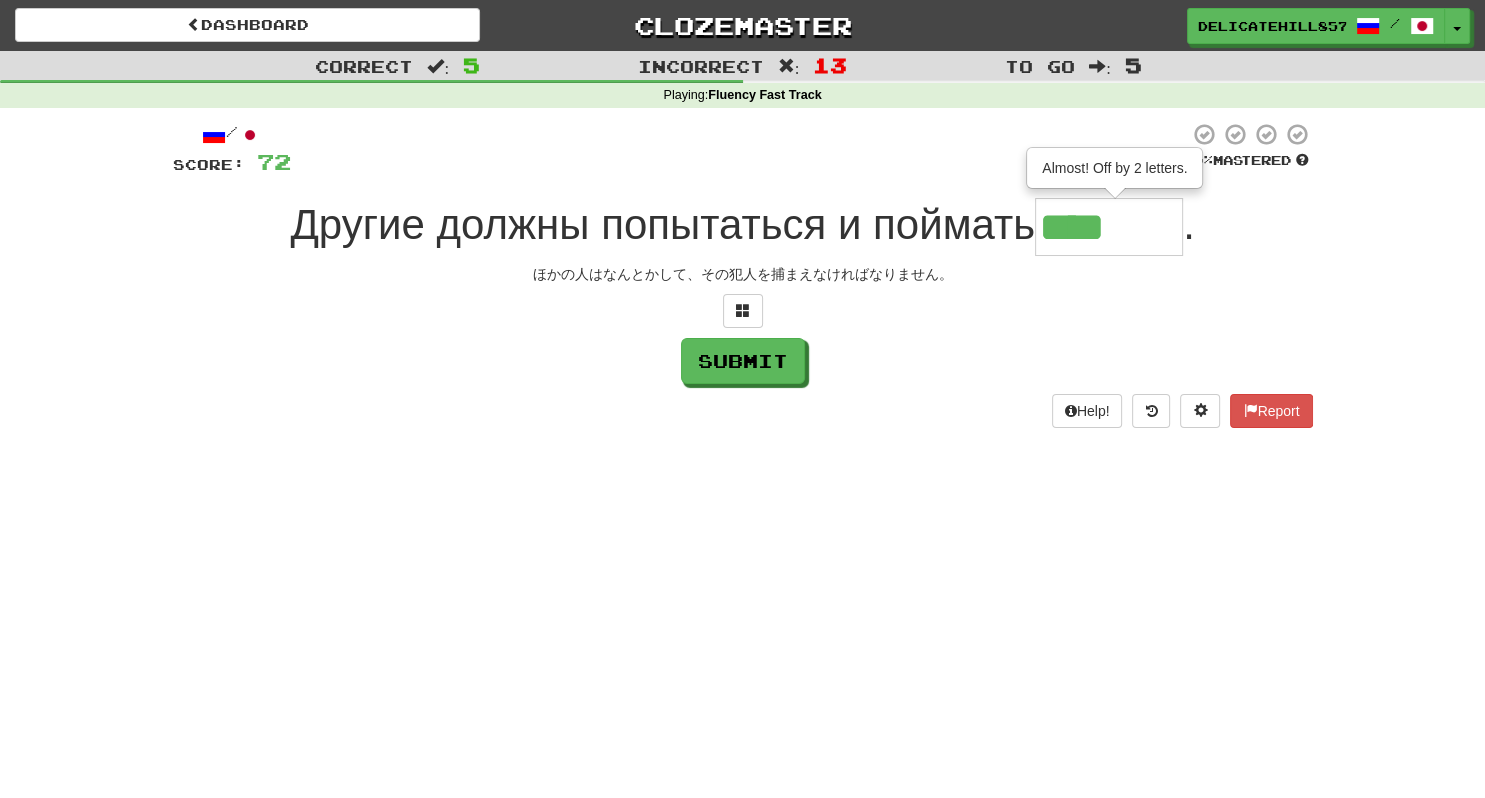 type on "******" 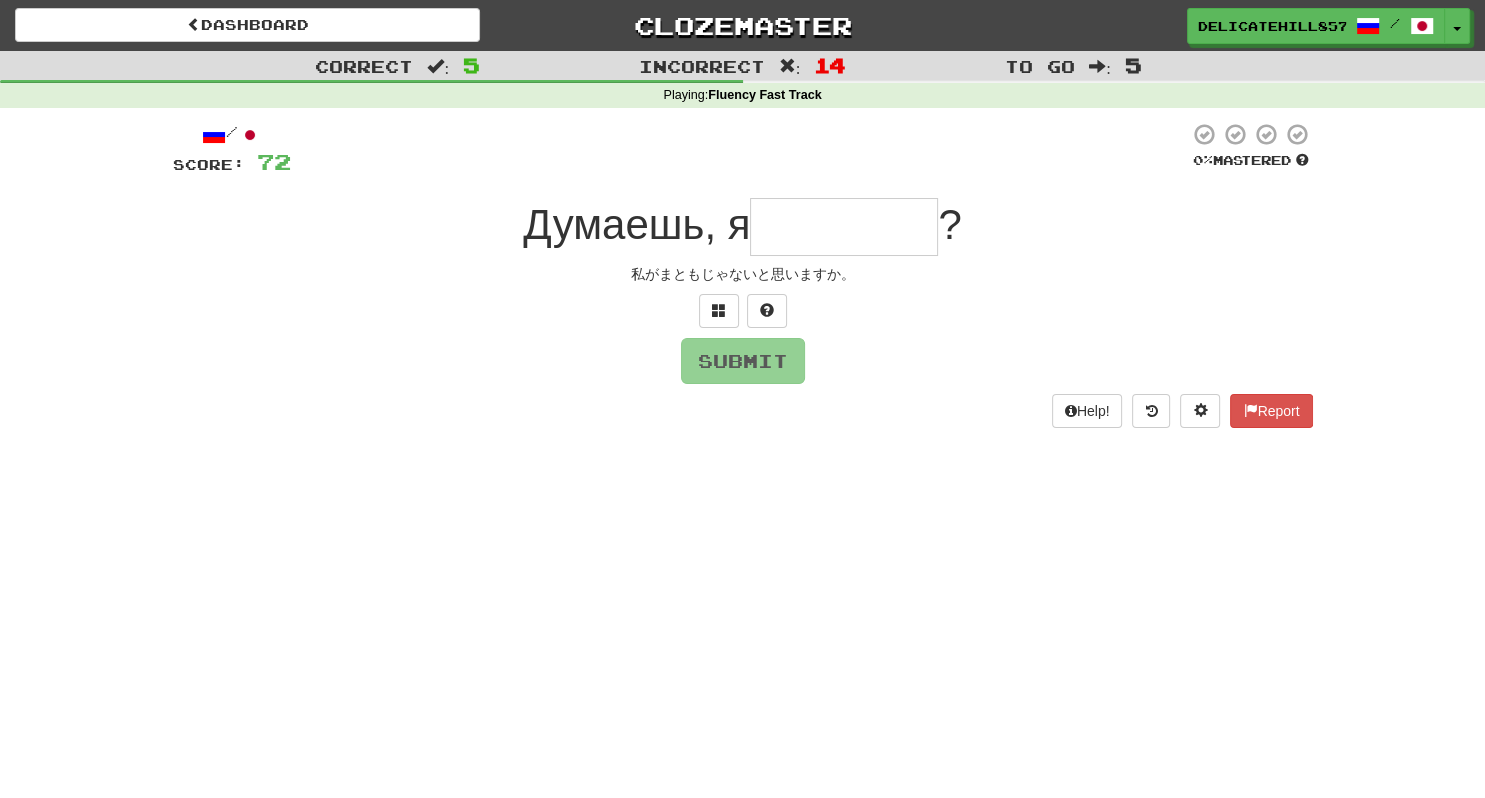 type on "********" 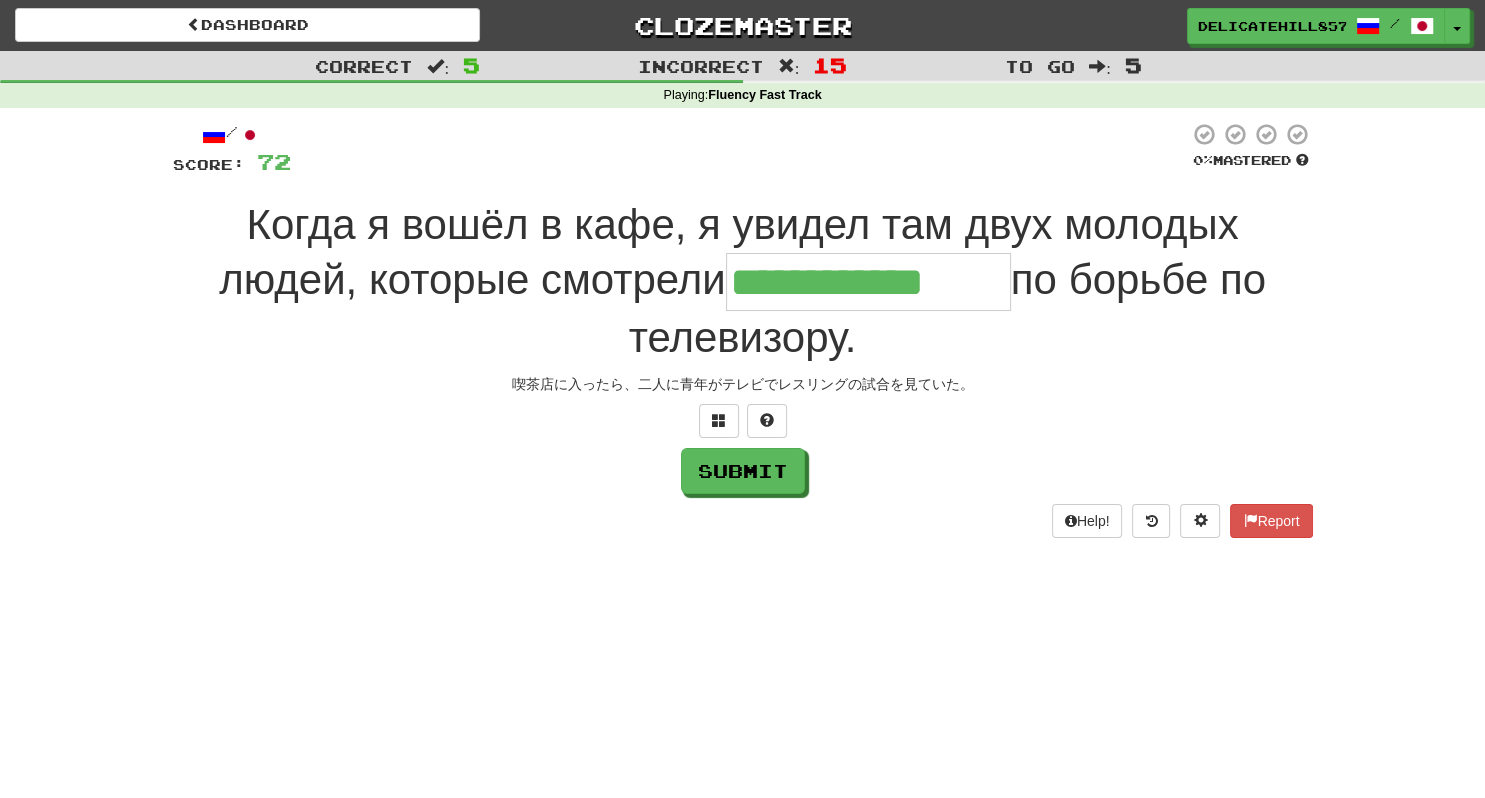 type on "**********" 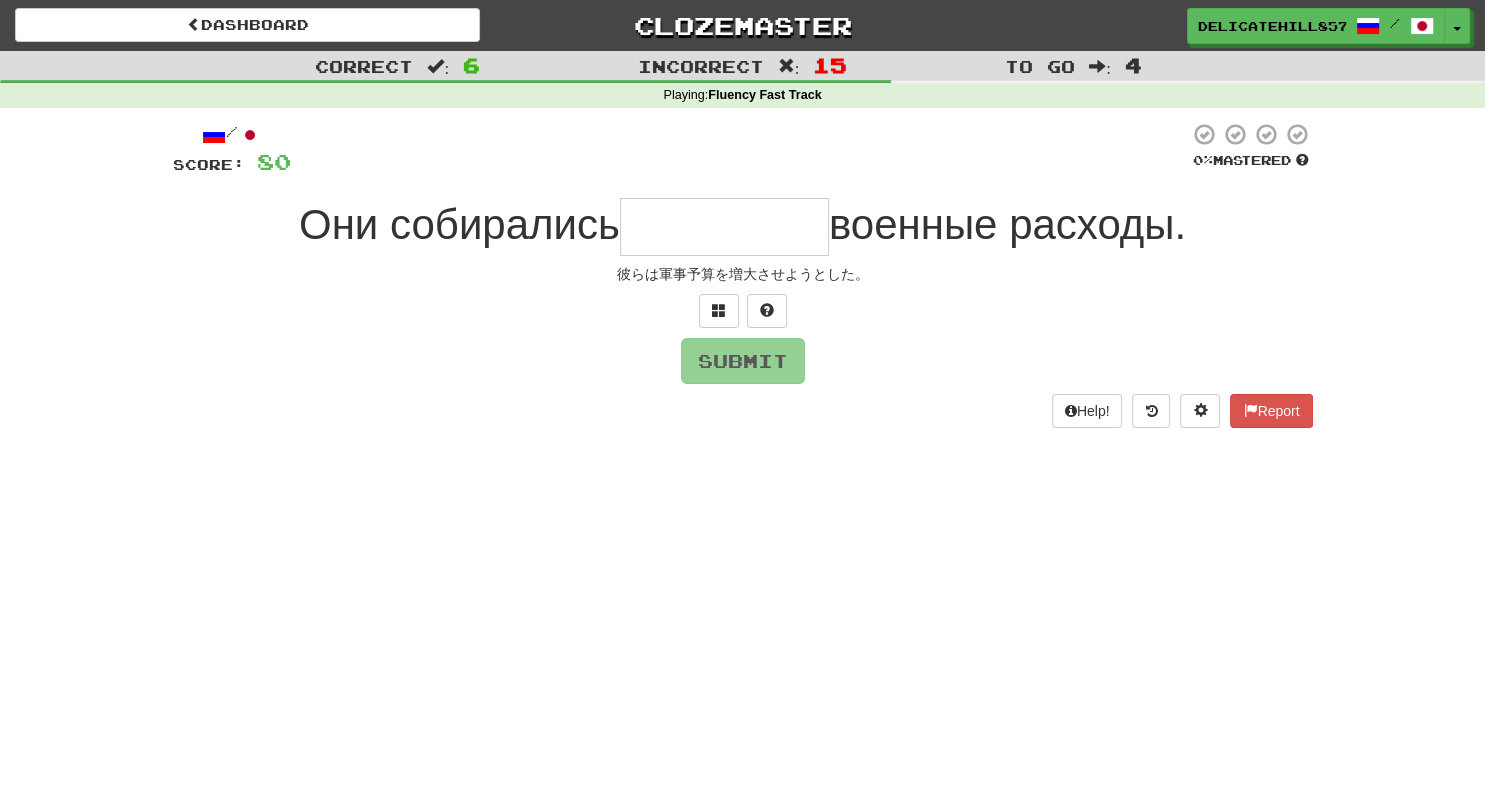 type on "*********" 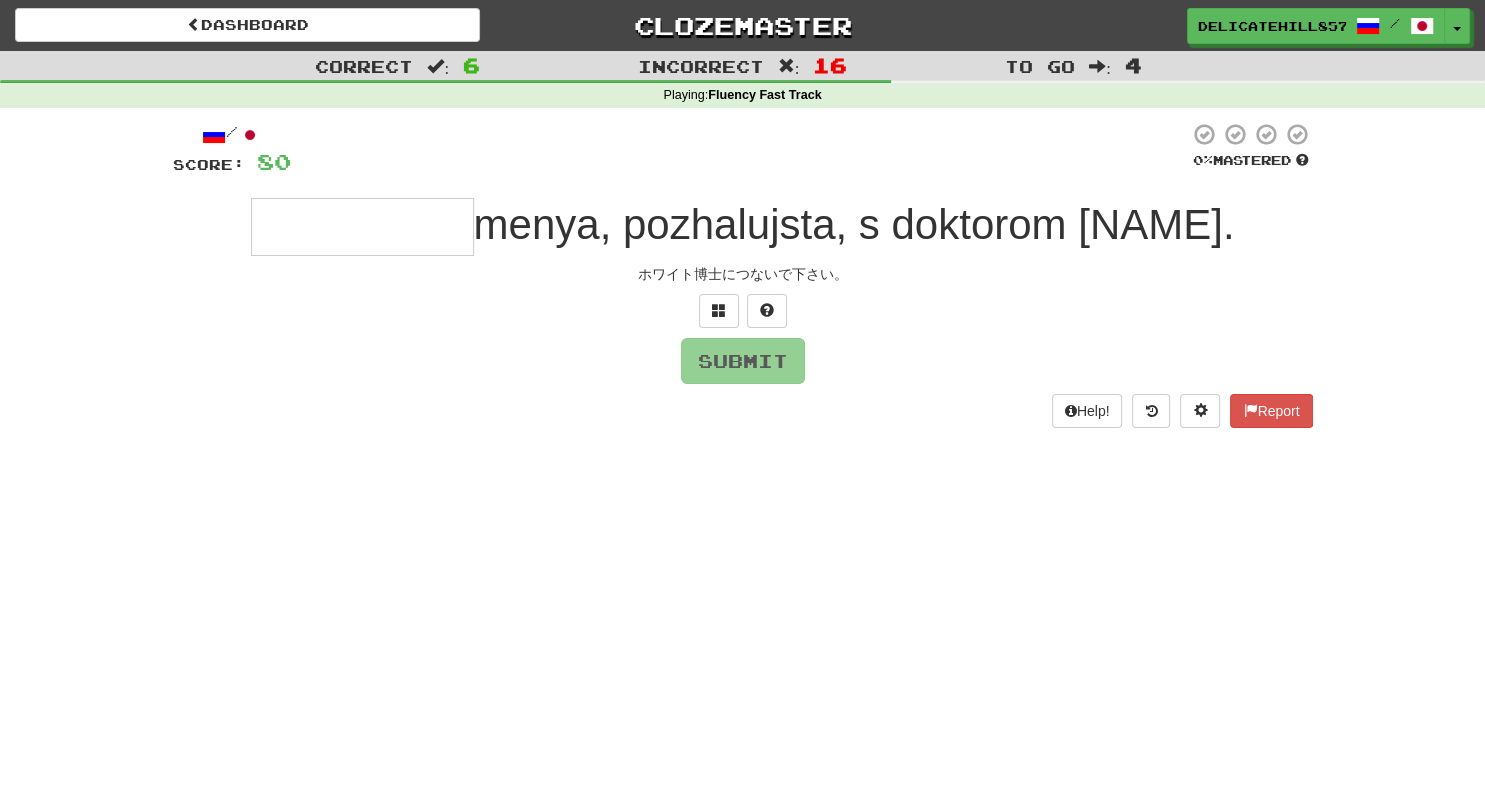 type on "*********" 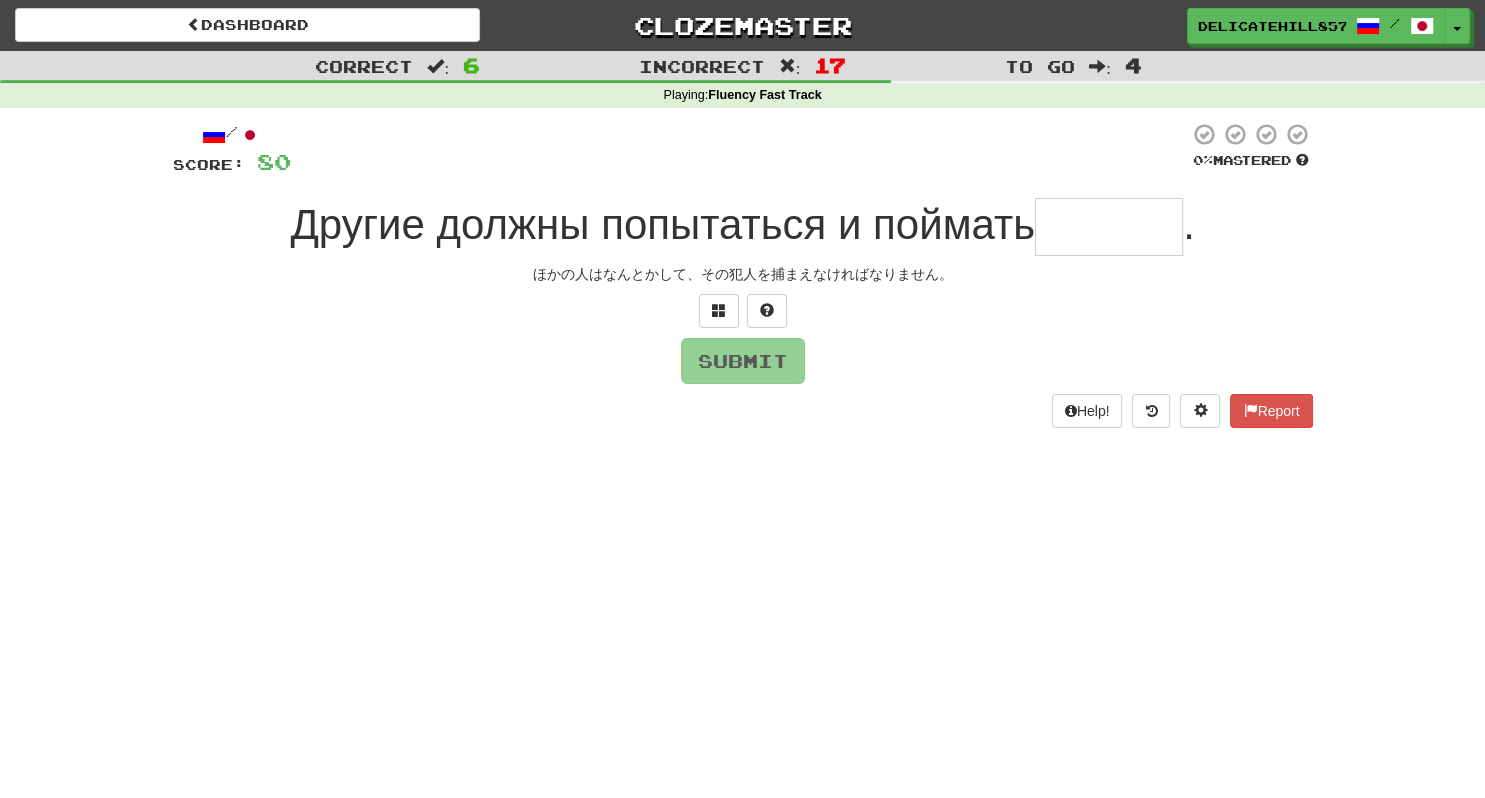 type on "******" 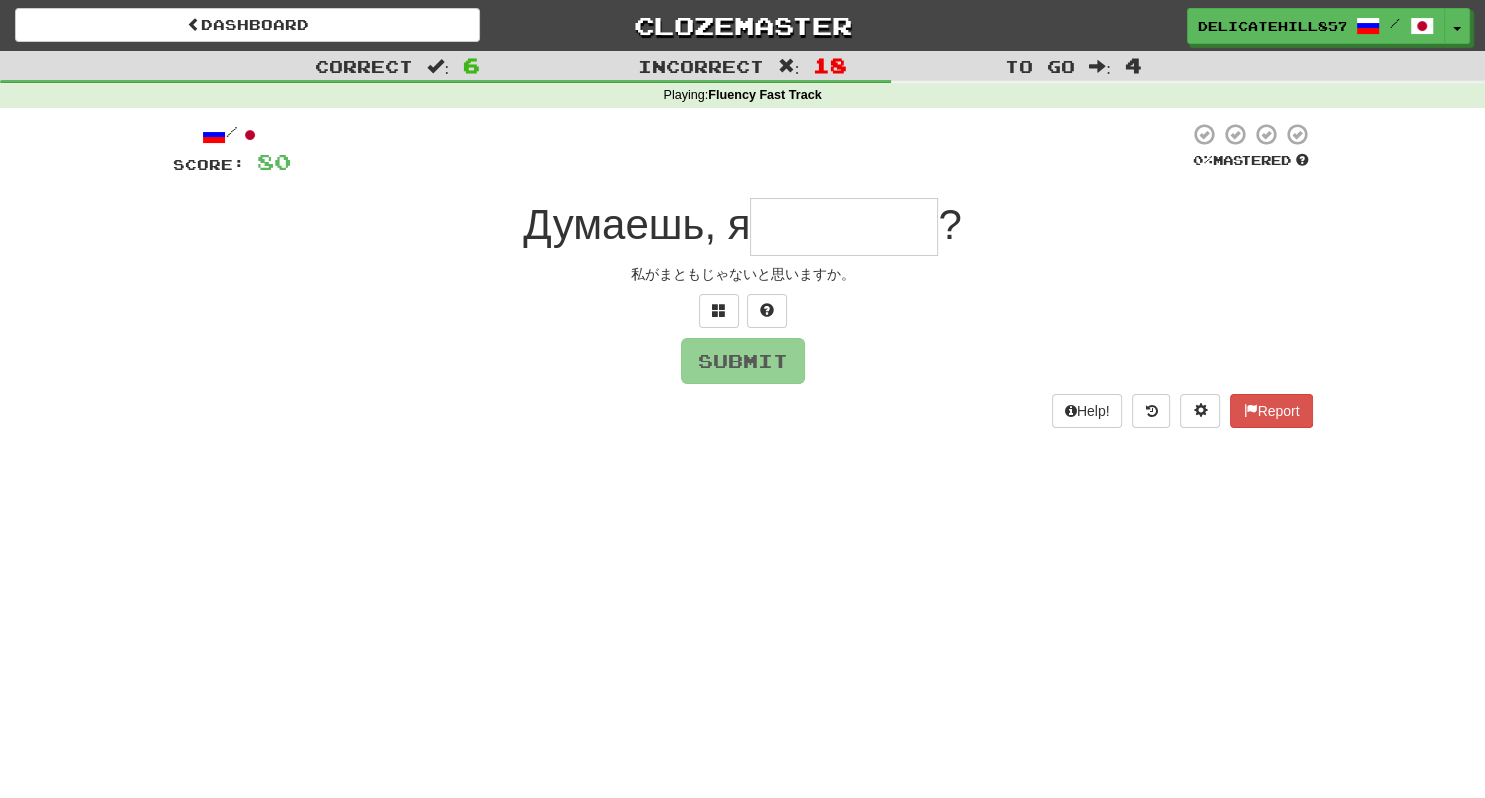 type on "********" 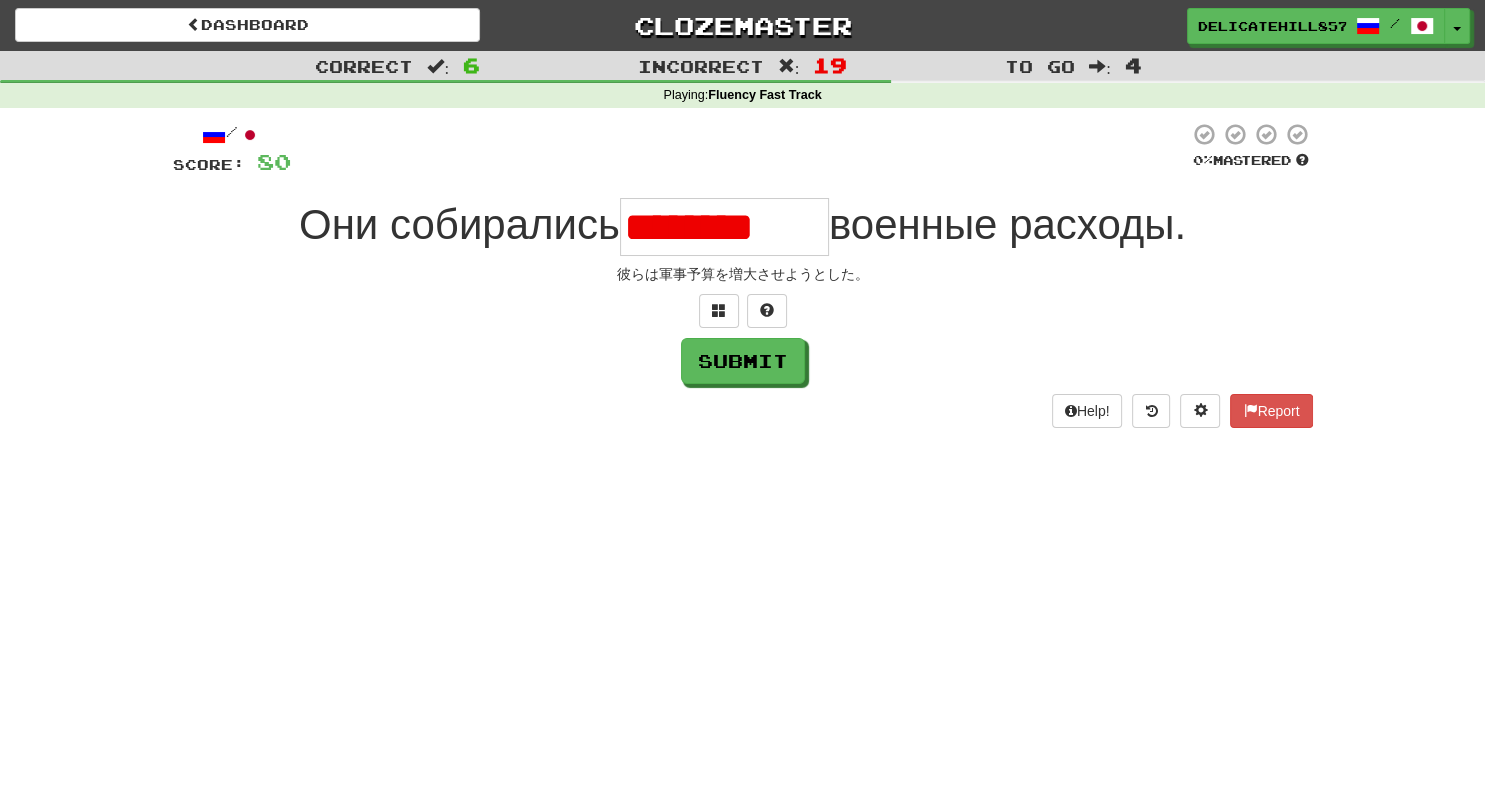 scroll, scrollTop: 0, scrollLeft: 0, axis: both 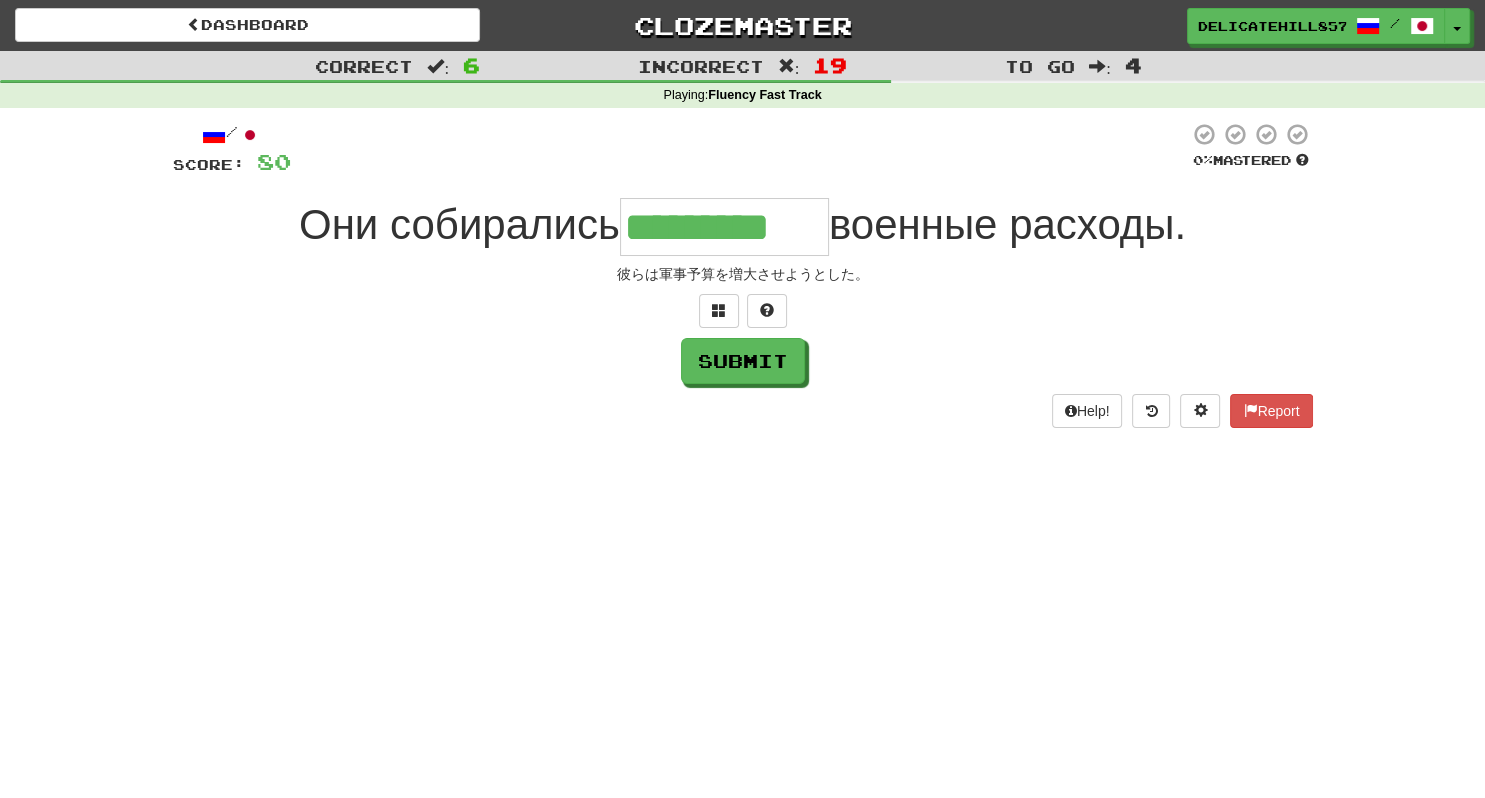 type on "*********" 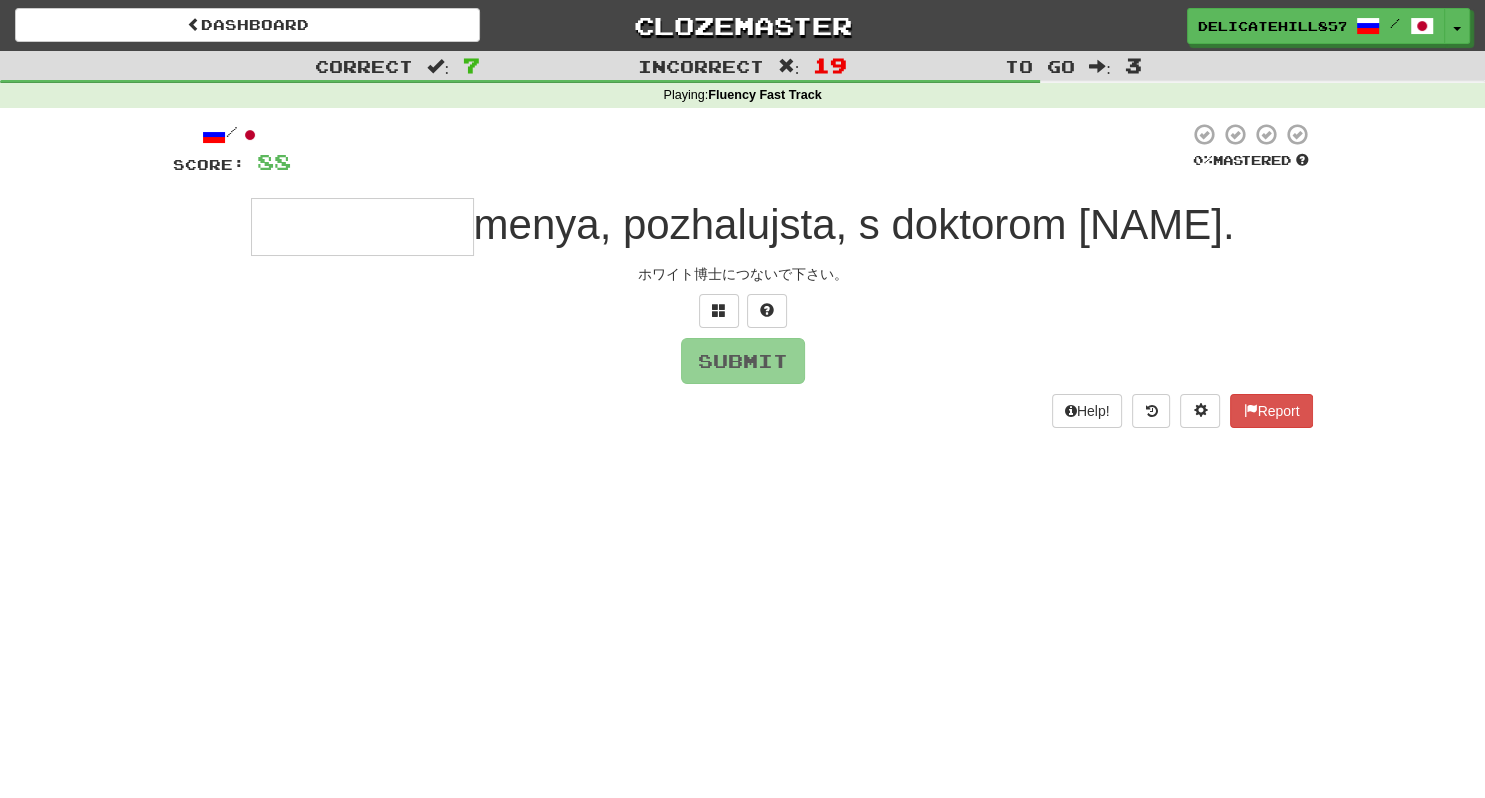 type on "*********" 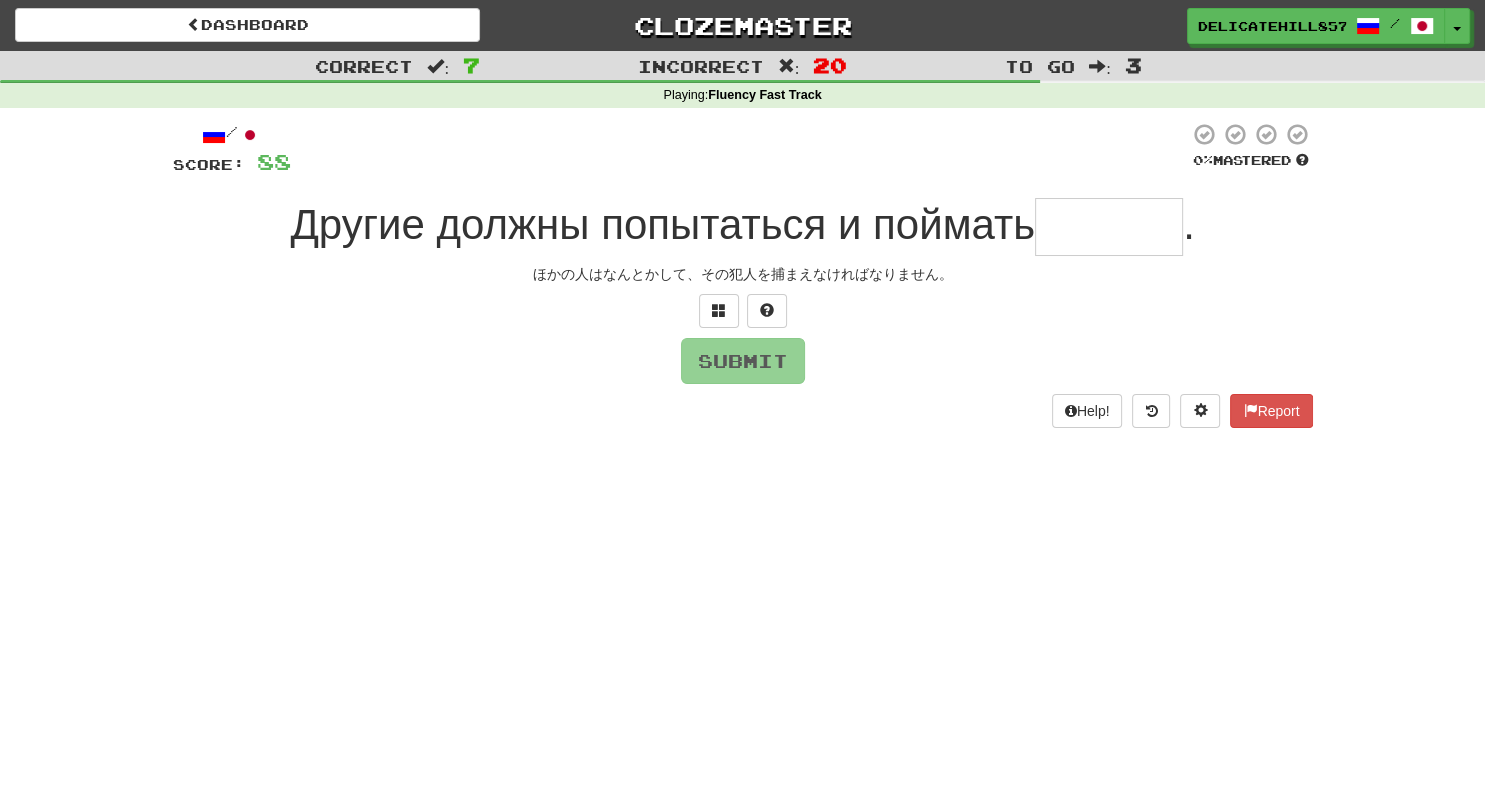 type on "******" 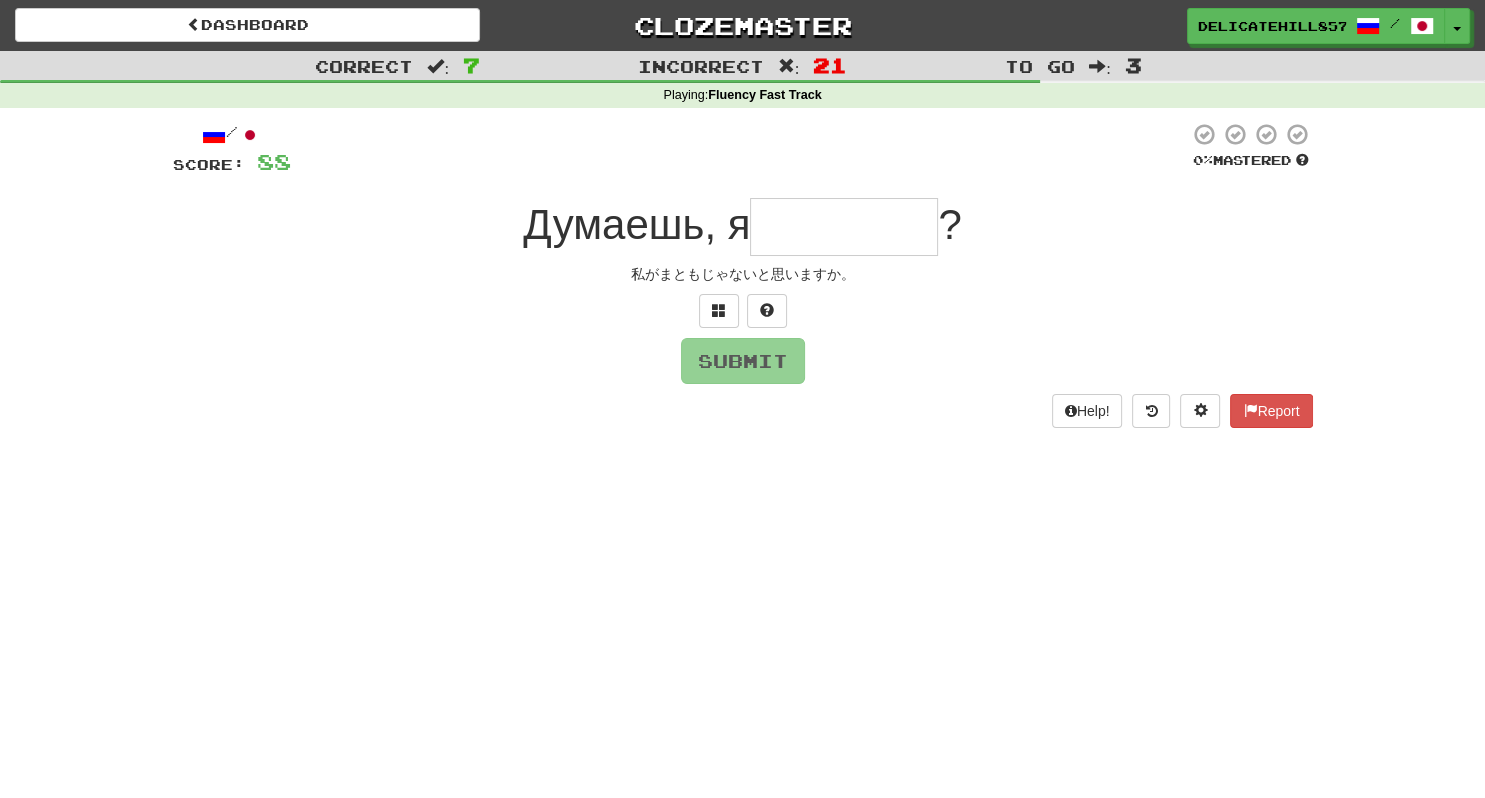type on "********" 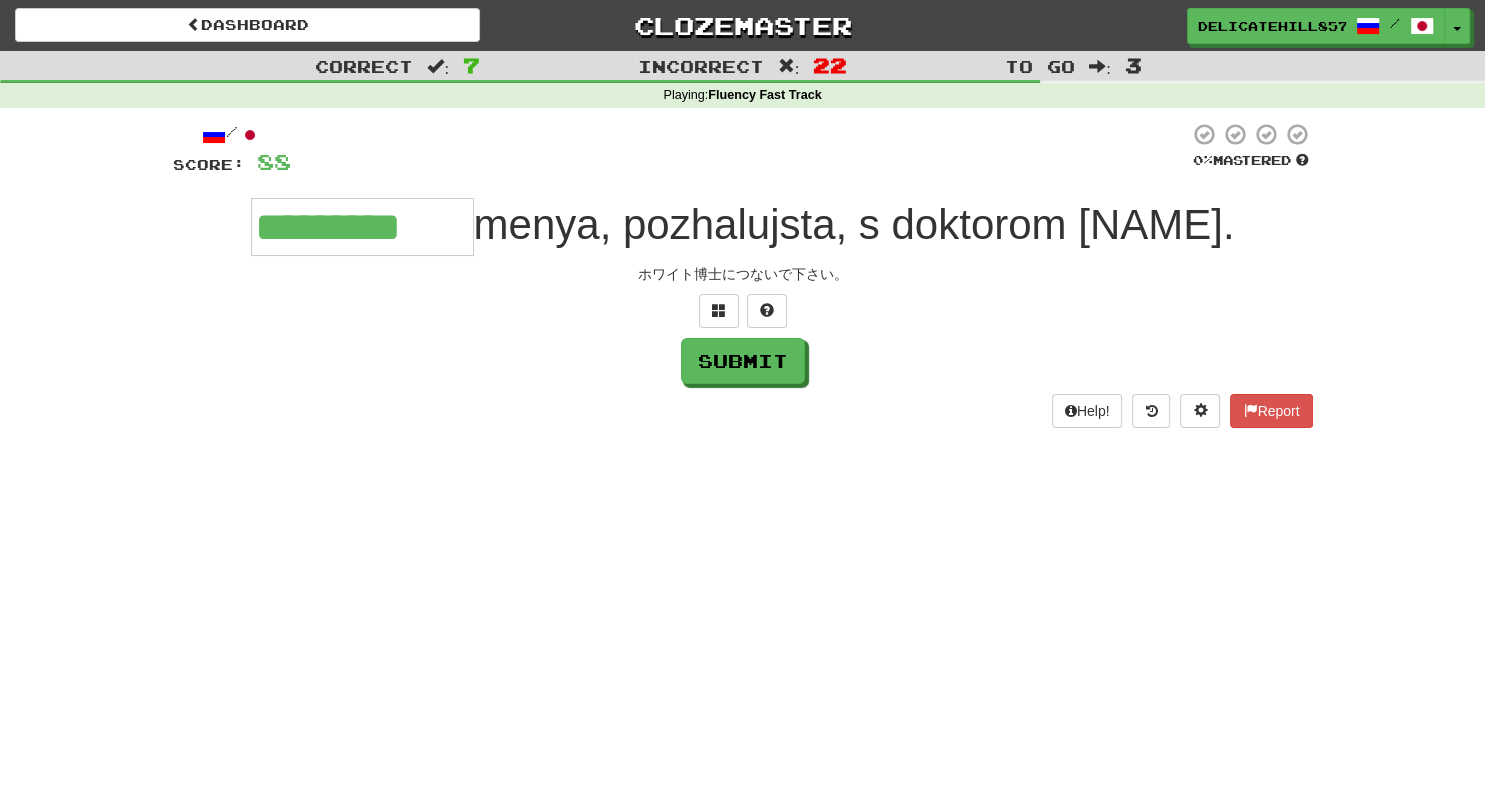 type on "*********" 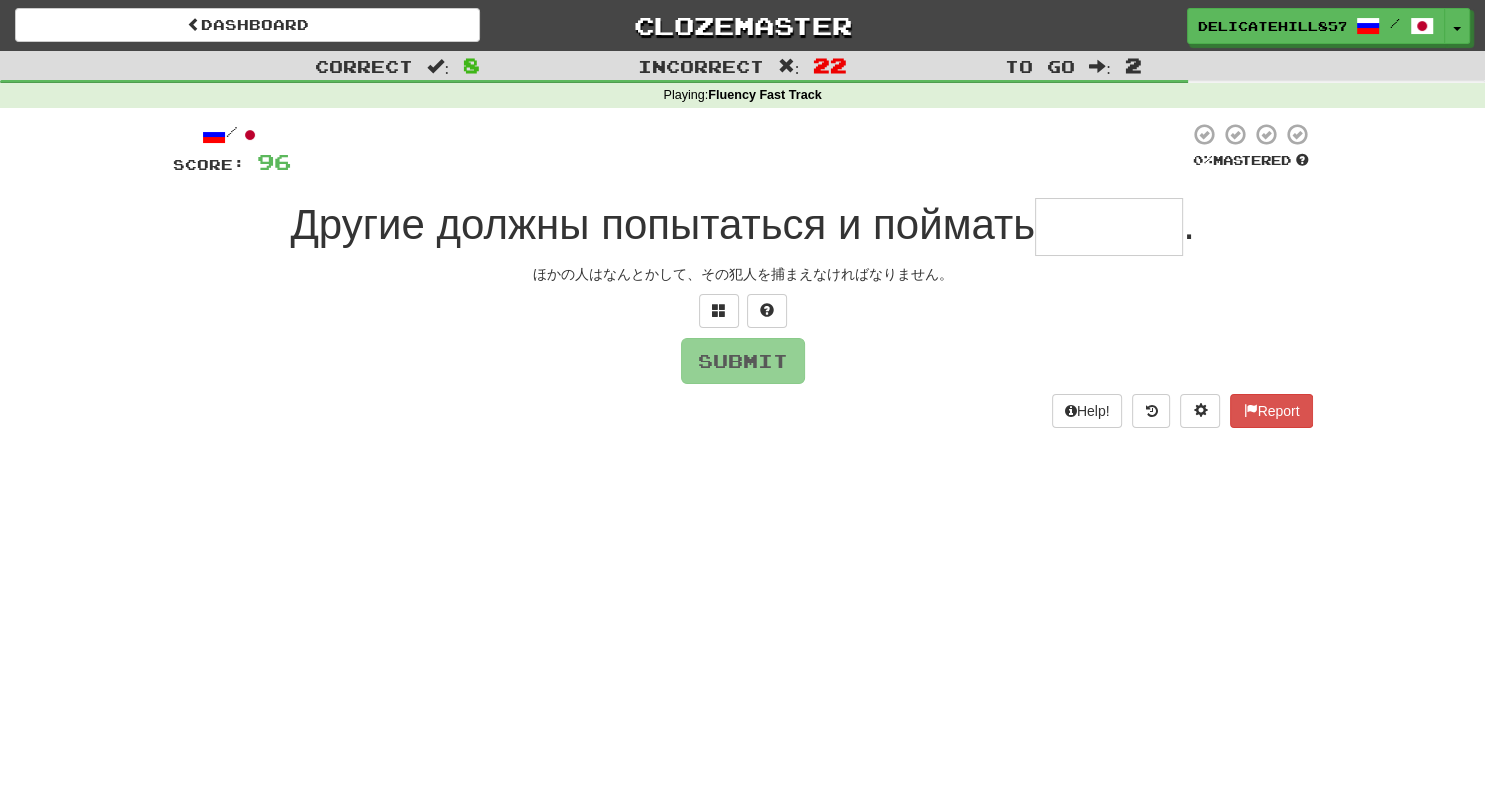 type on "******" 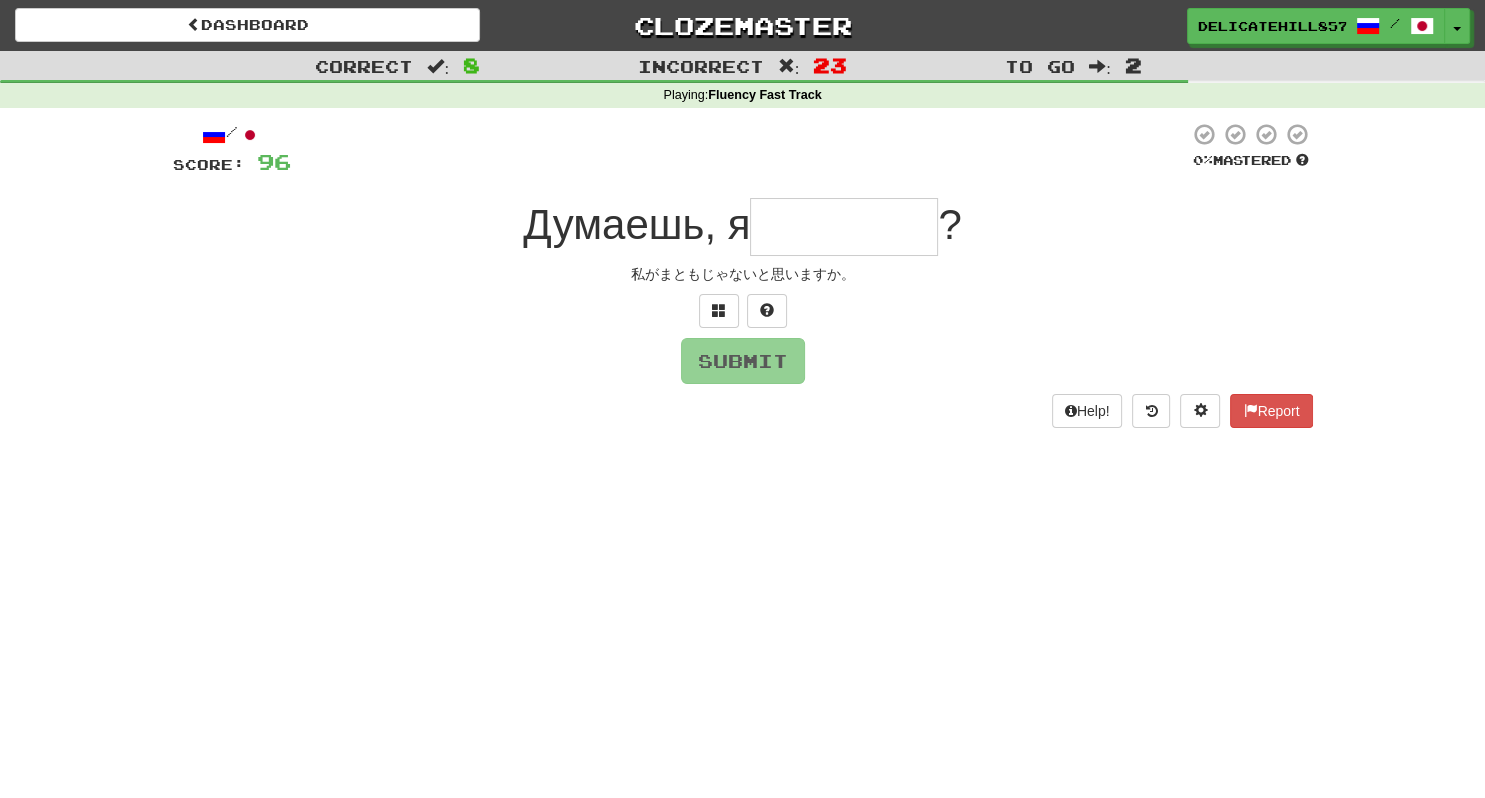 type on "********" 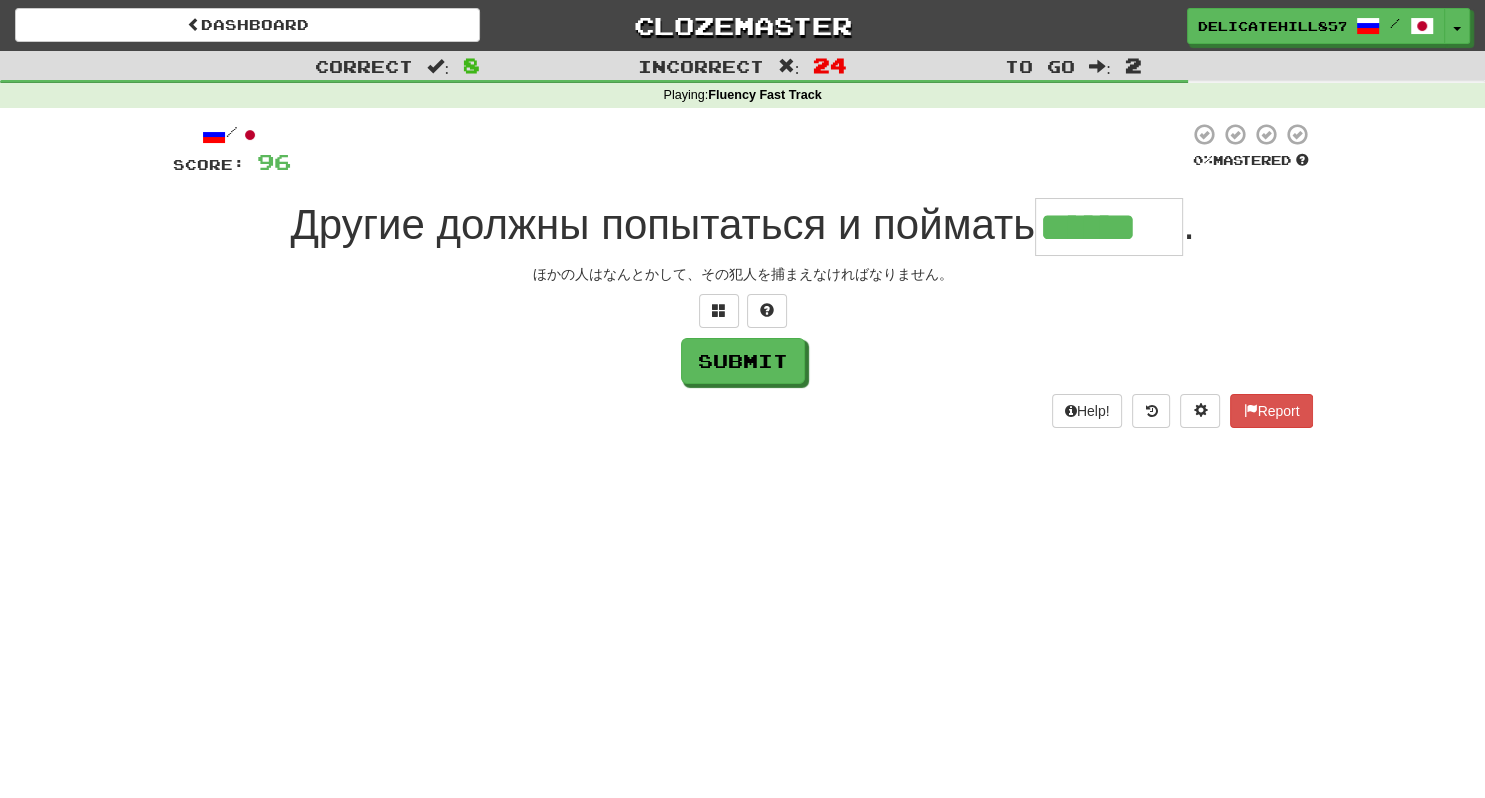 type on "******" 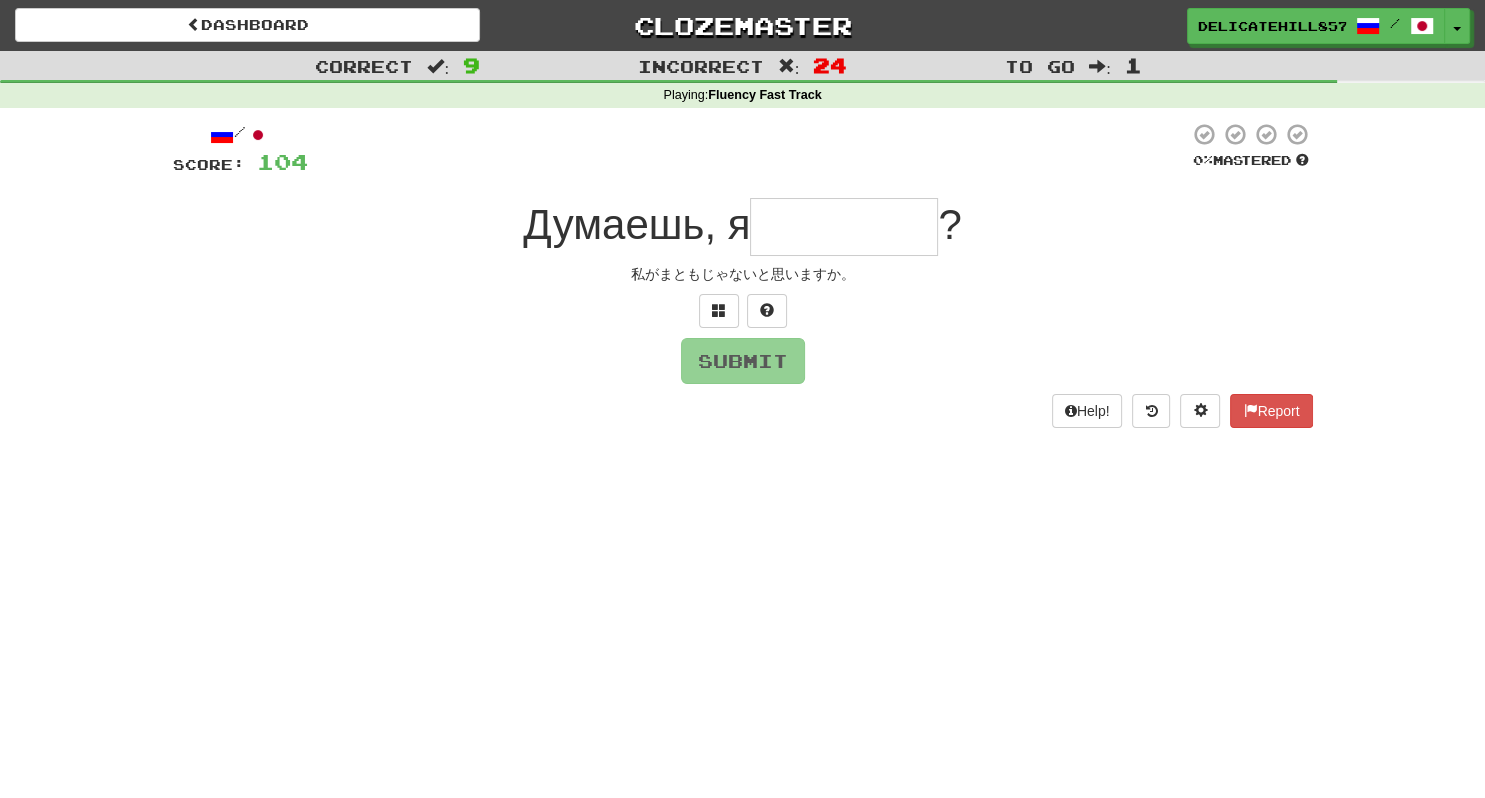 type on "********" 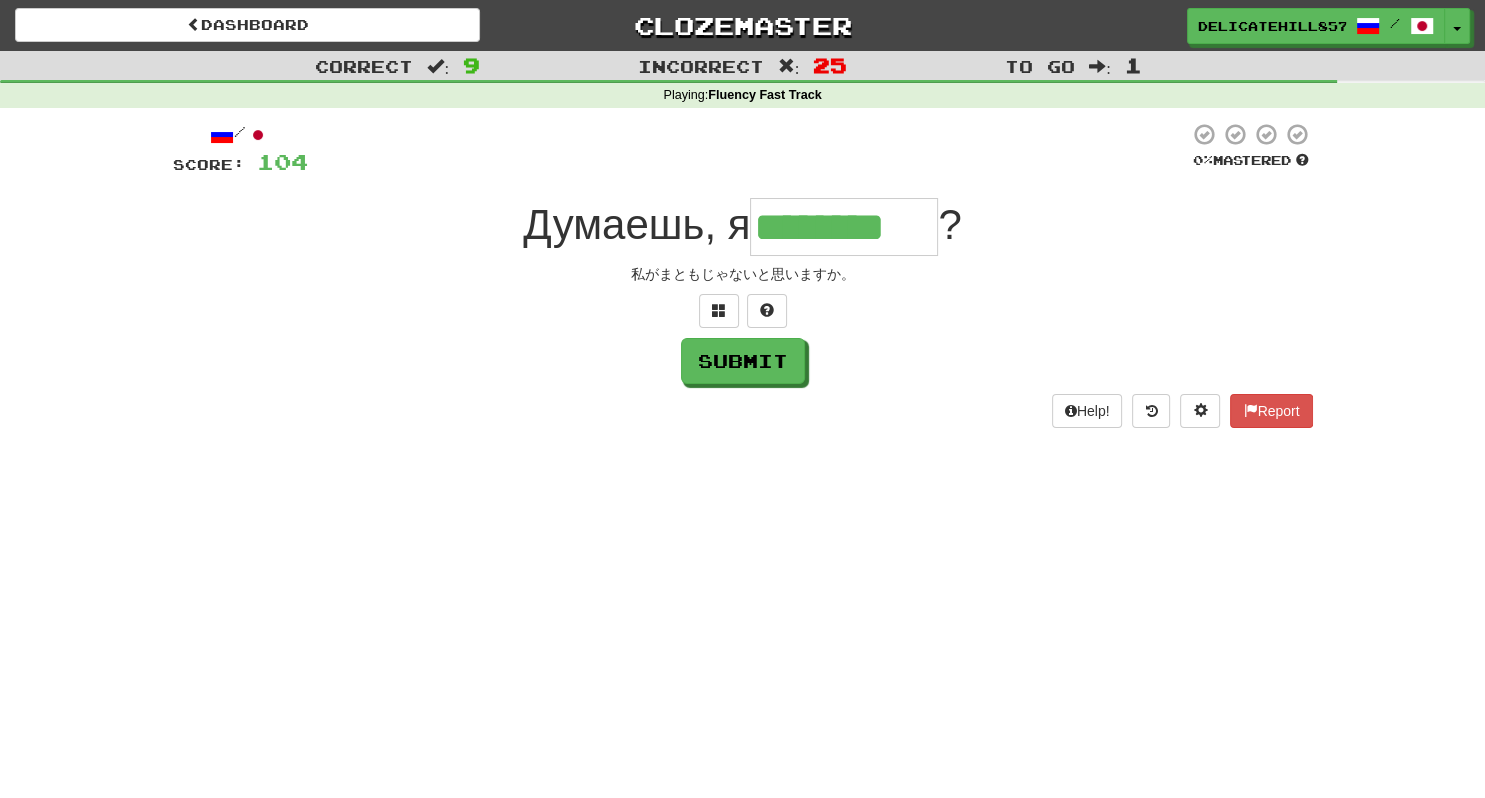 type on "********" 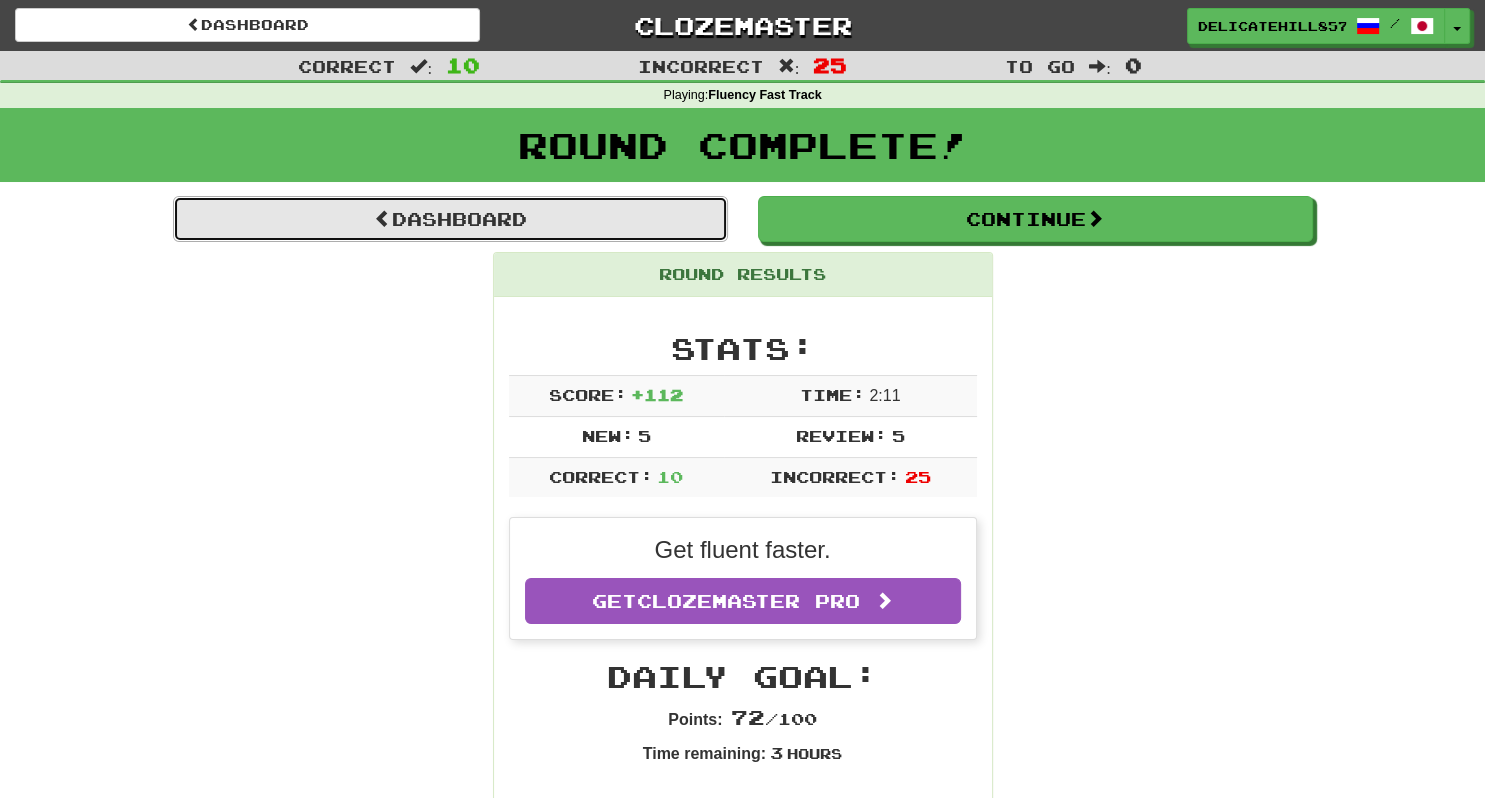 click on "Dashboard" at bounding box center (450, 219) 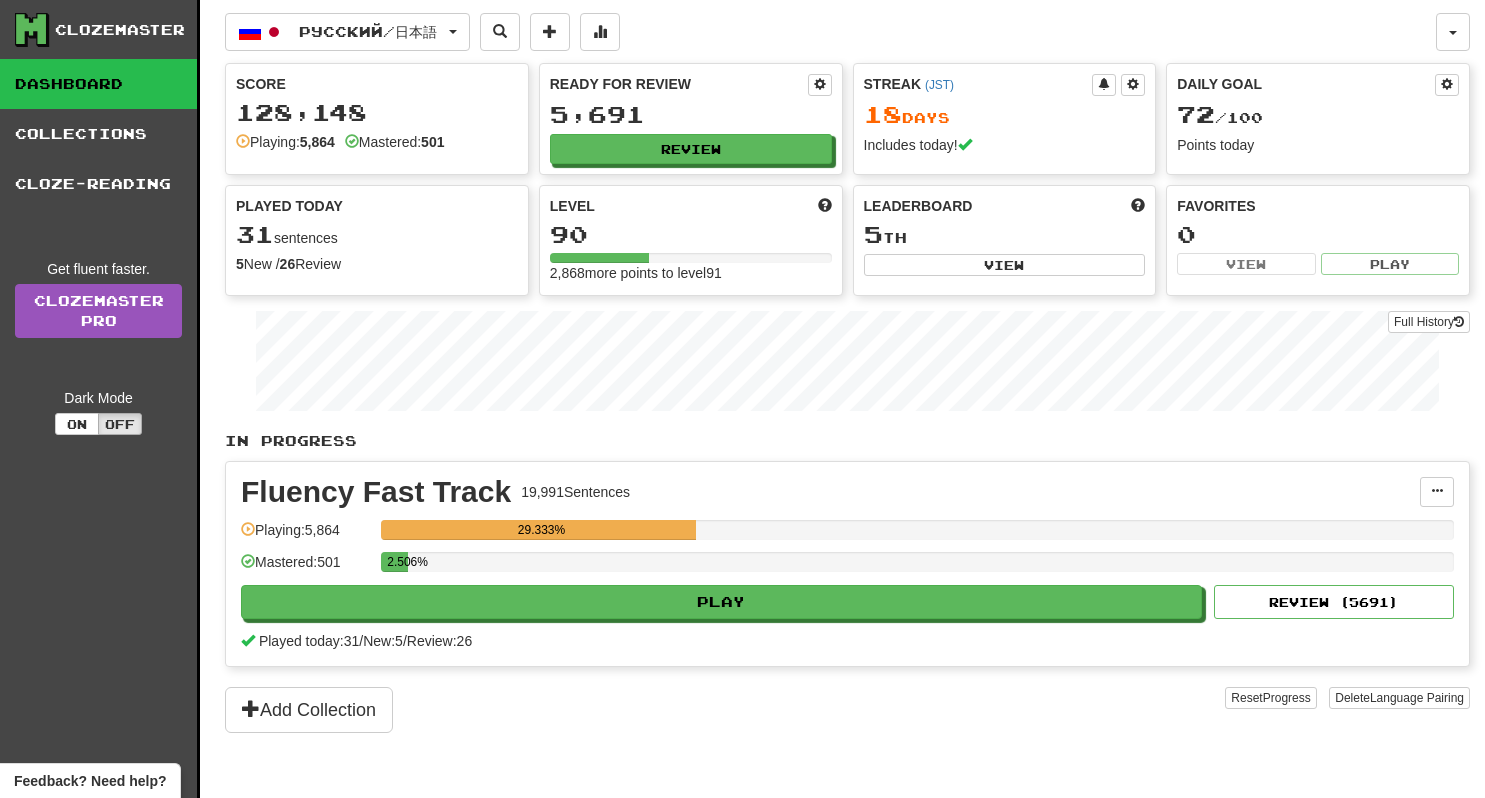 scroll, scrollTop: 0, scrollLeft: 0, axis: both 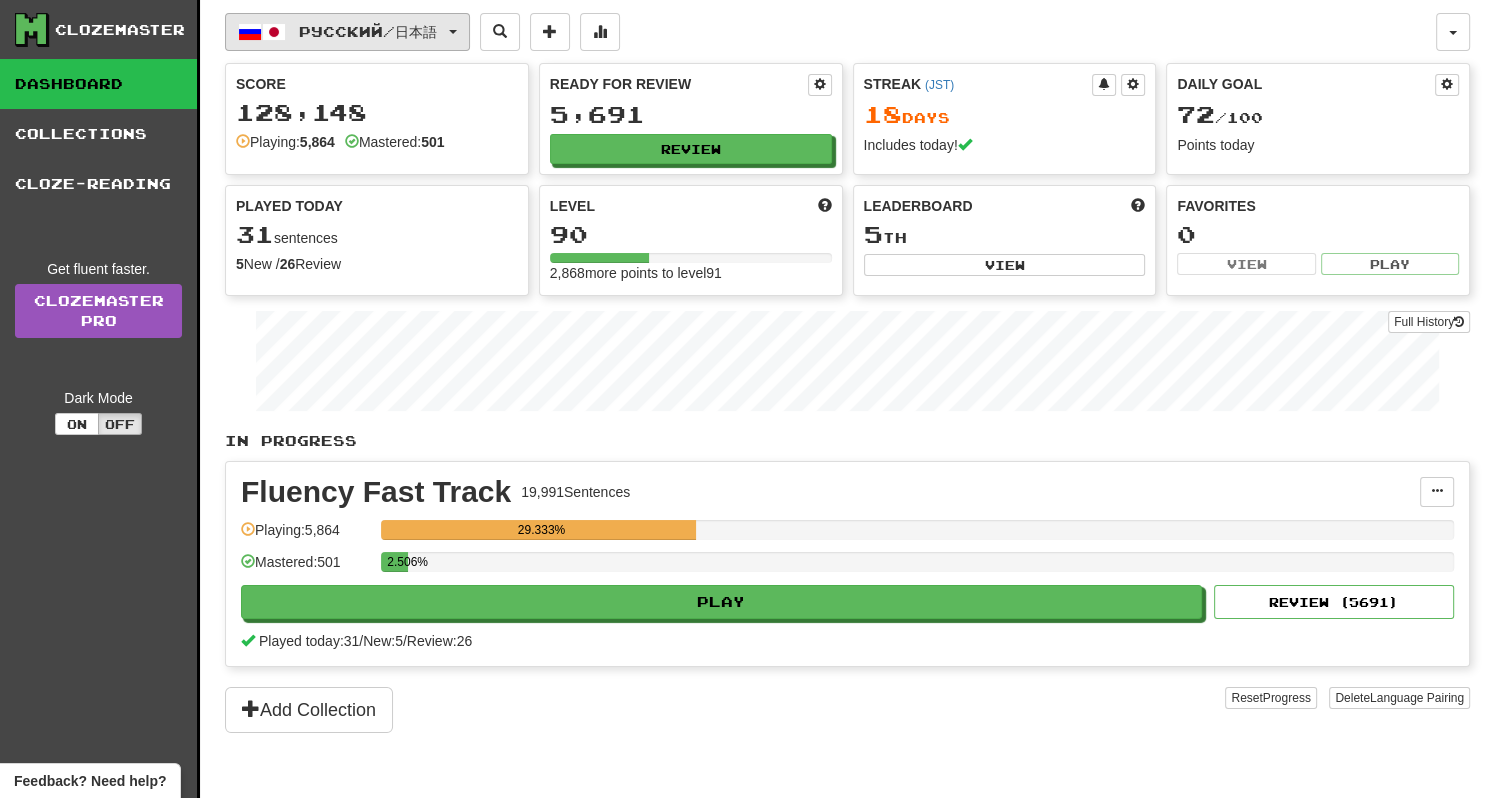 click on "Русский  /  日本語" at bounding box center (347, 32) 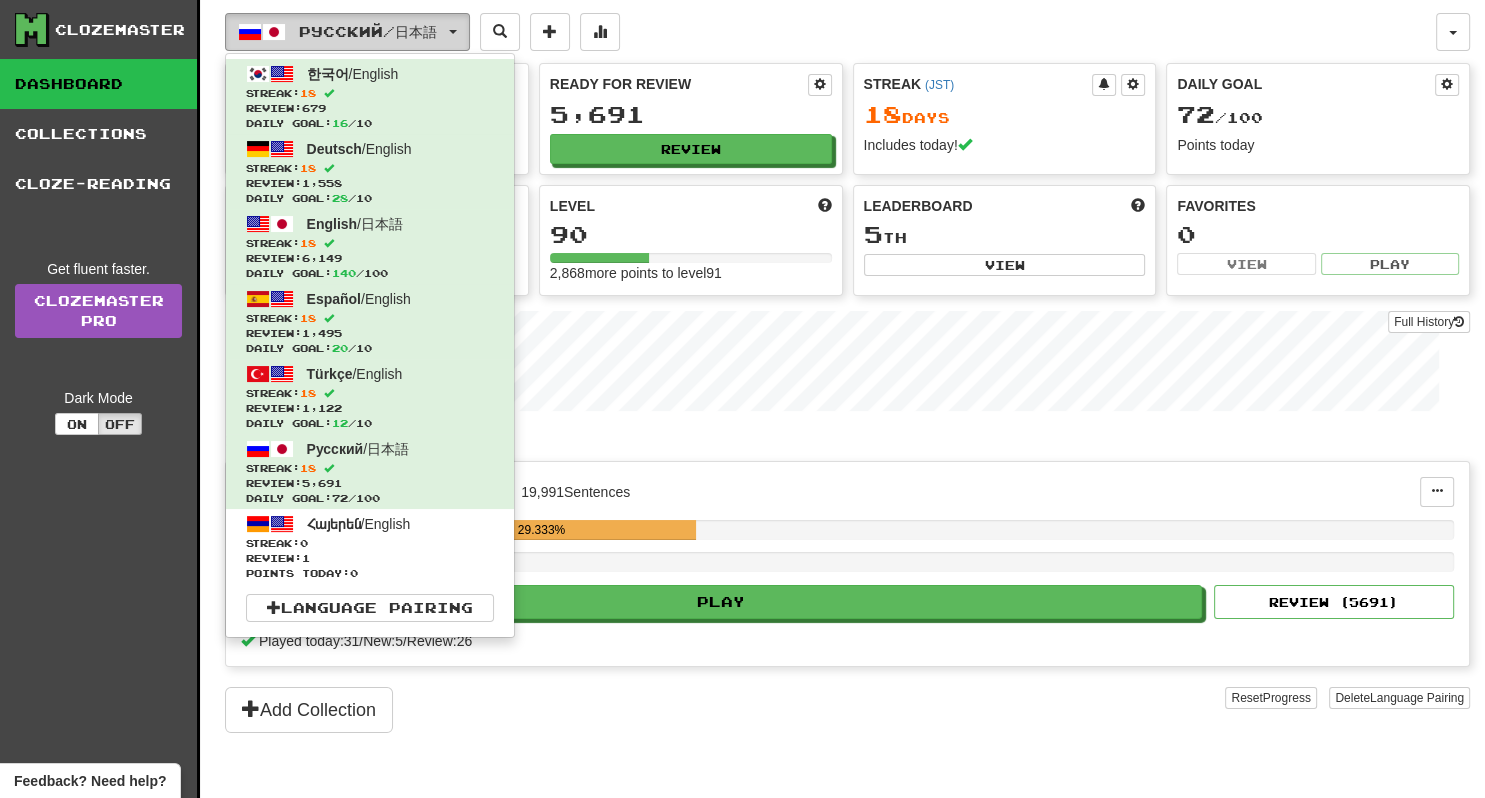 click on "Русский  /  日本語" at bounding box center [347, 32] 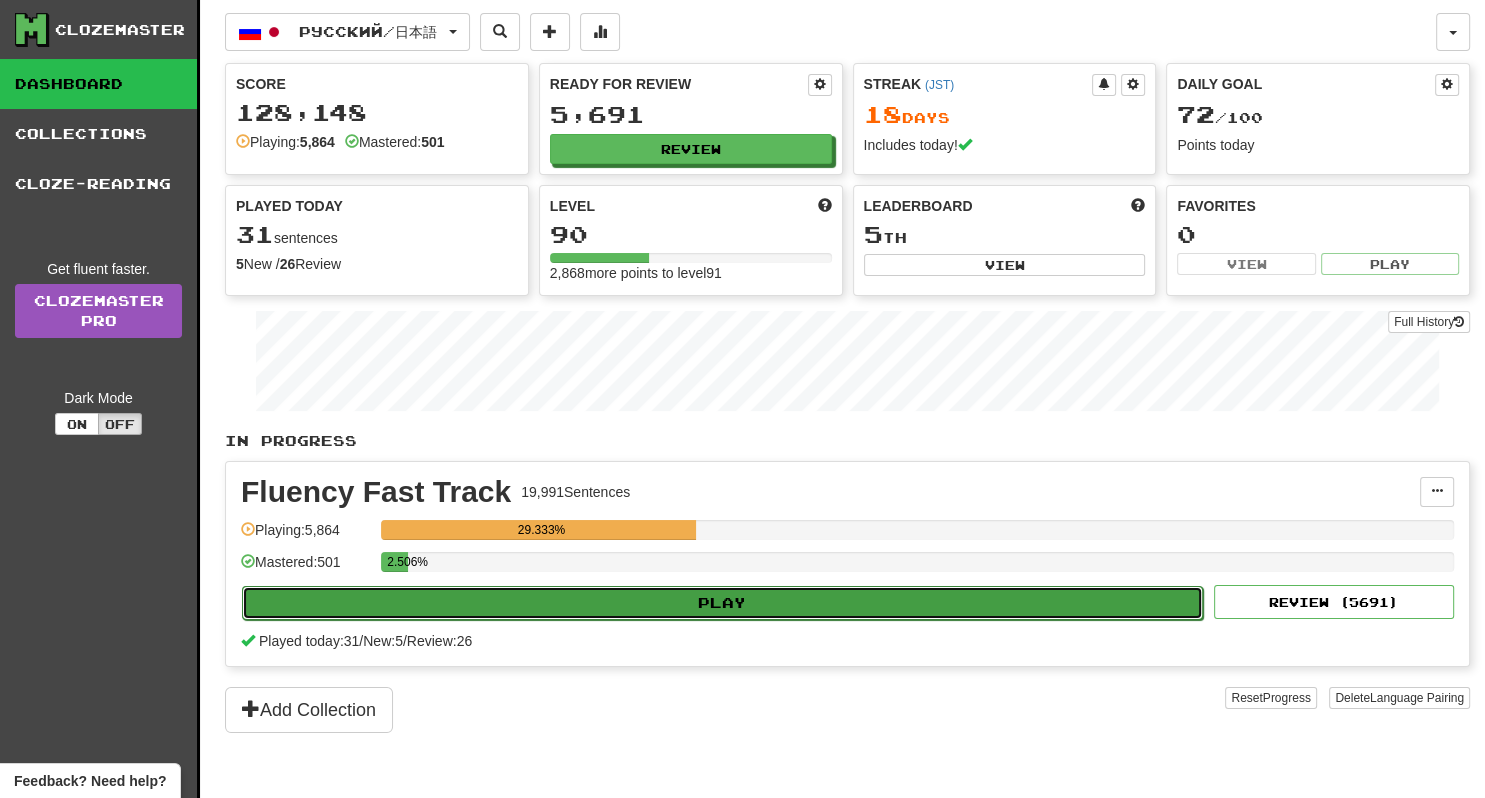 click on "Play" at bounding box center [722, 603] 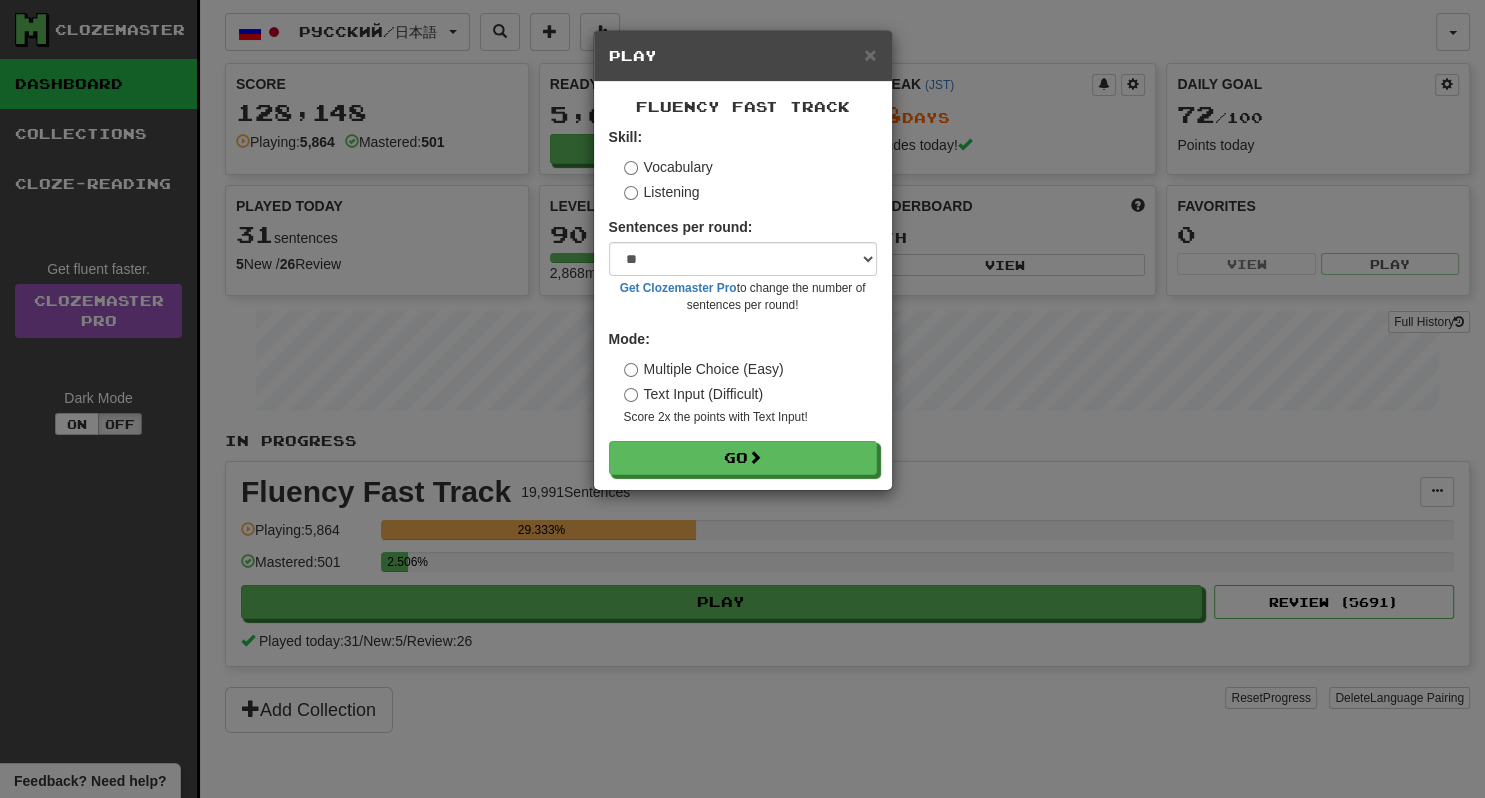 click on "Skill: Vocabulary Listening Sentences per round: * ** ** ** ** ** *** ******** Get Clozemaster Pro  to change the number of sentences per round! Mode: Multiple Choice (Easy) Text Input (Difficult) Score 2x the points with Text Input ! Go" at bounding box center (743, 301) 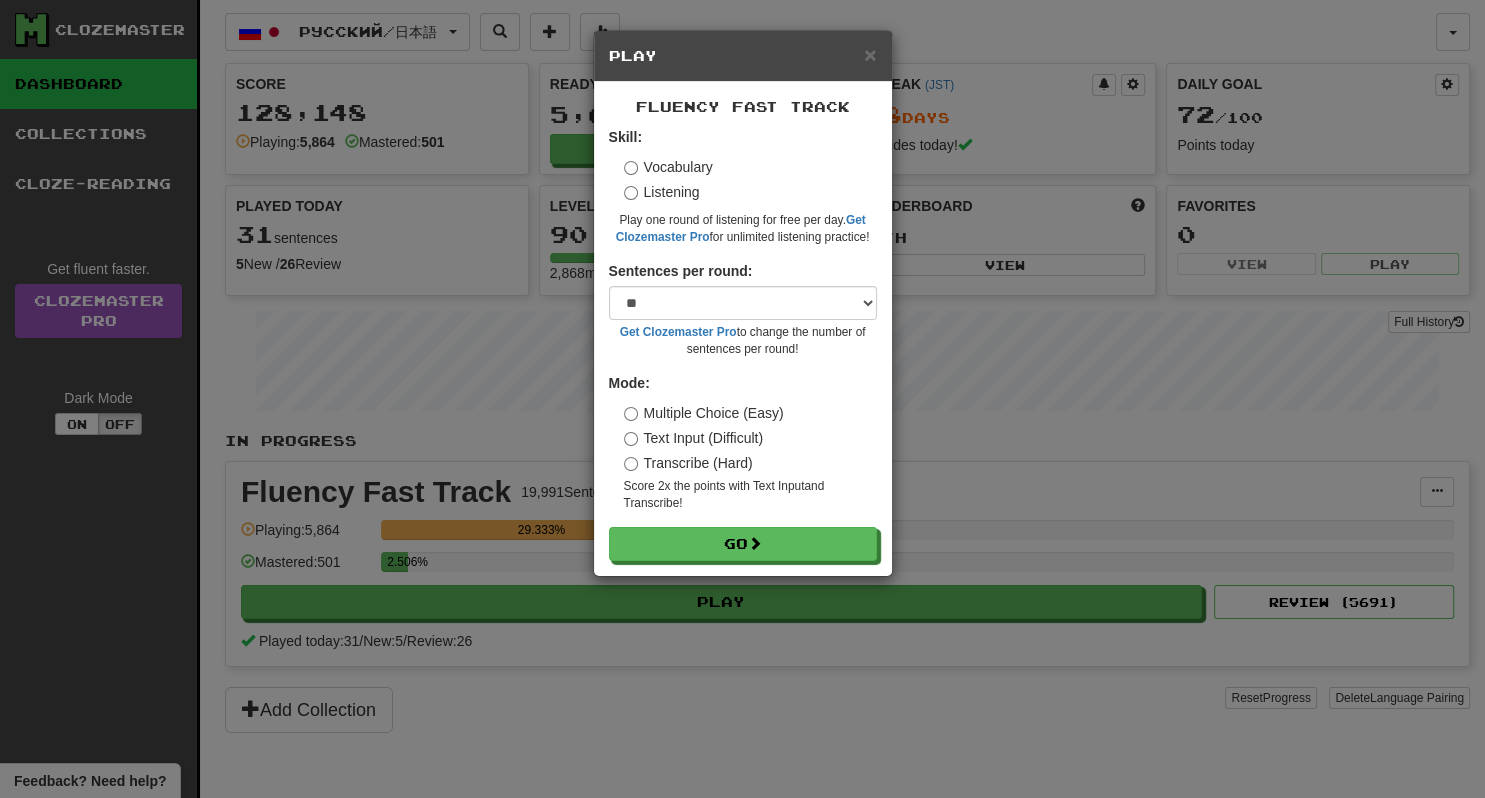 click on "Transcribe (Hard)" at bounding box center [688, 463] 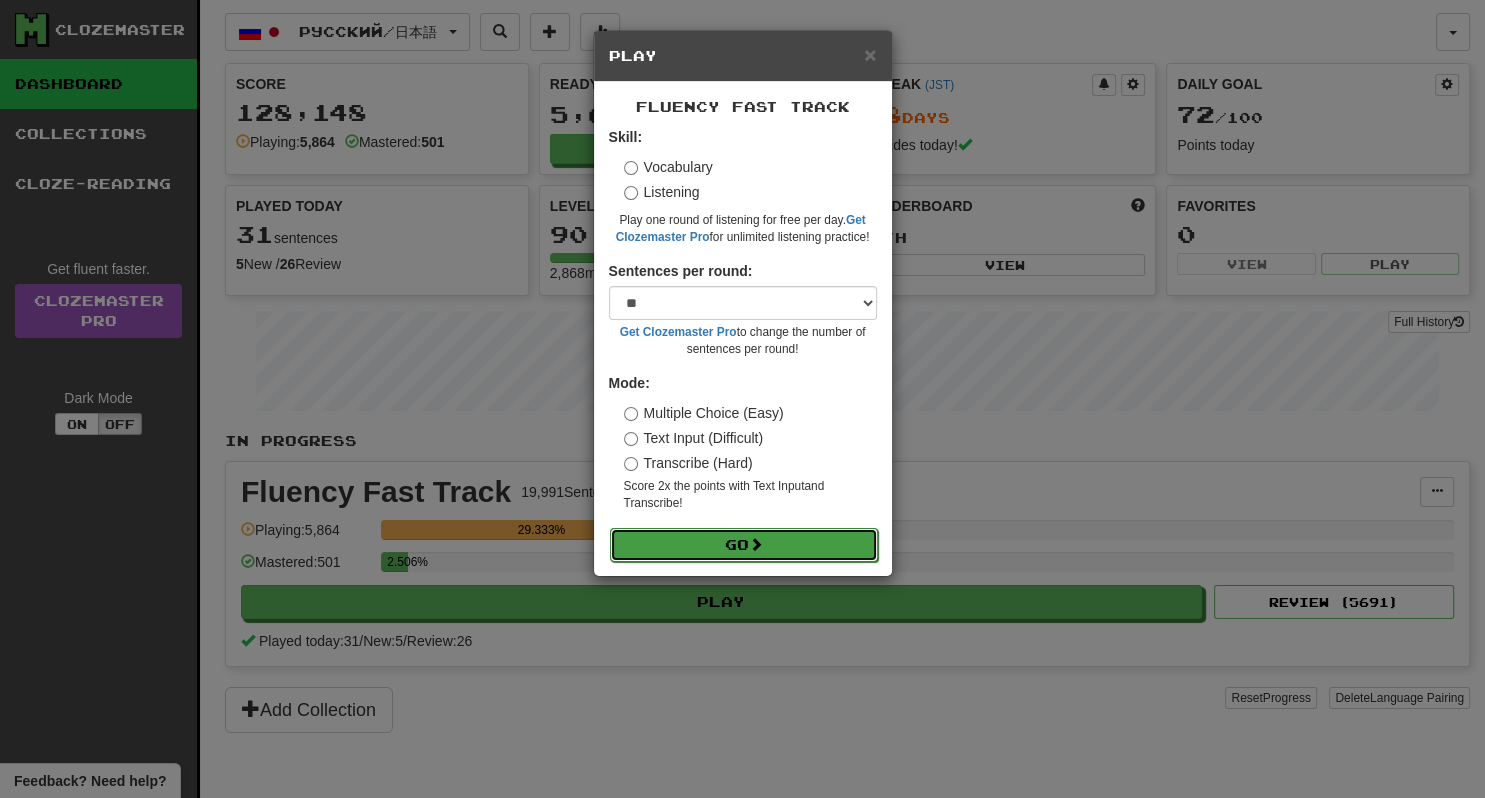 click on "Go" at bounding box center [744, 545] 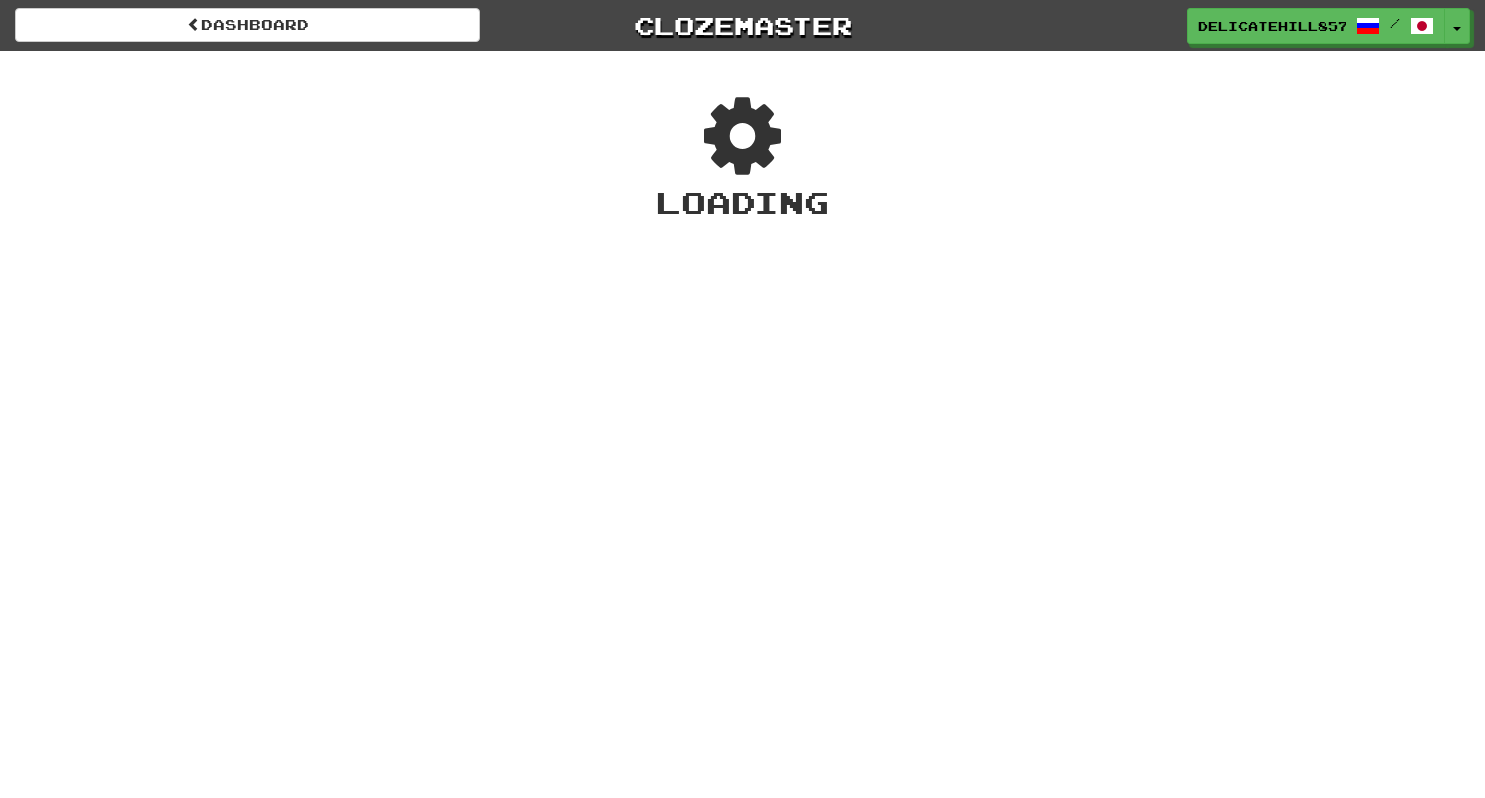 scroll, scrollTop: 0, scrollLeft: 0, axis: both 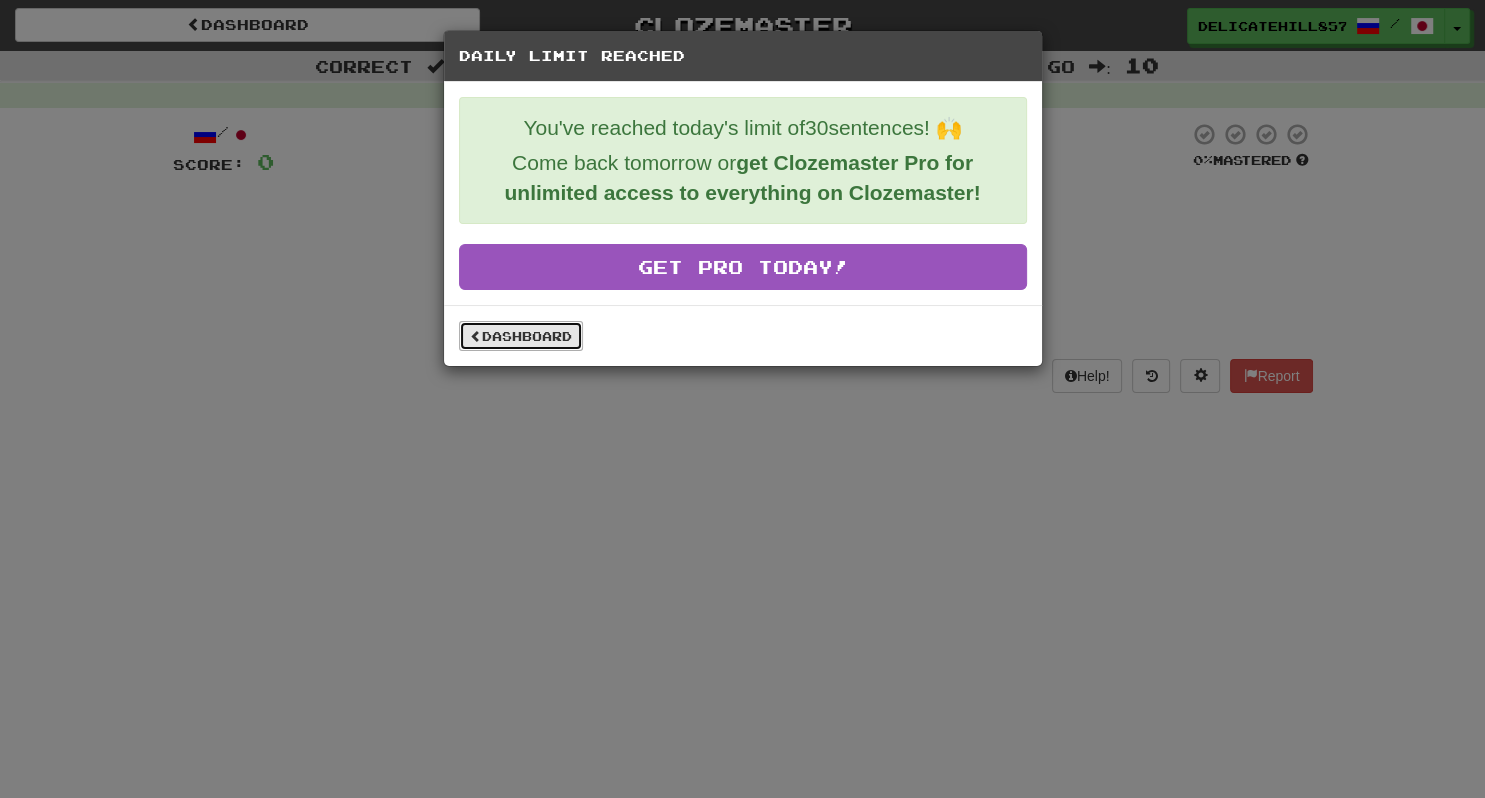 click on "Dashboard" at bounding box center [521, 336] 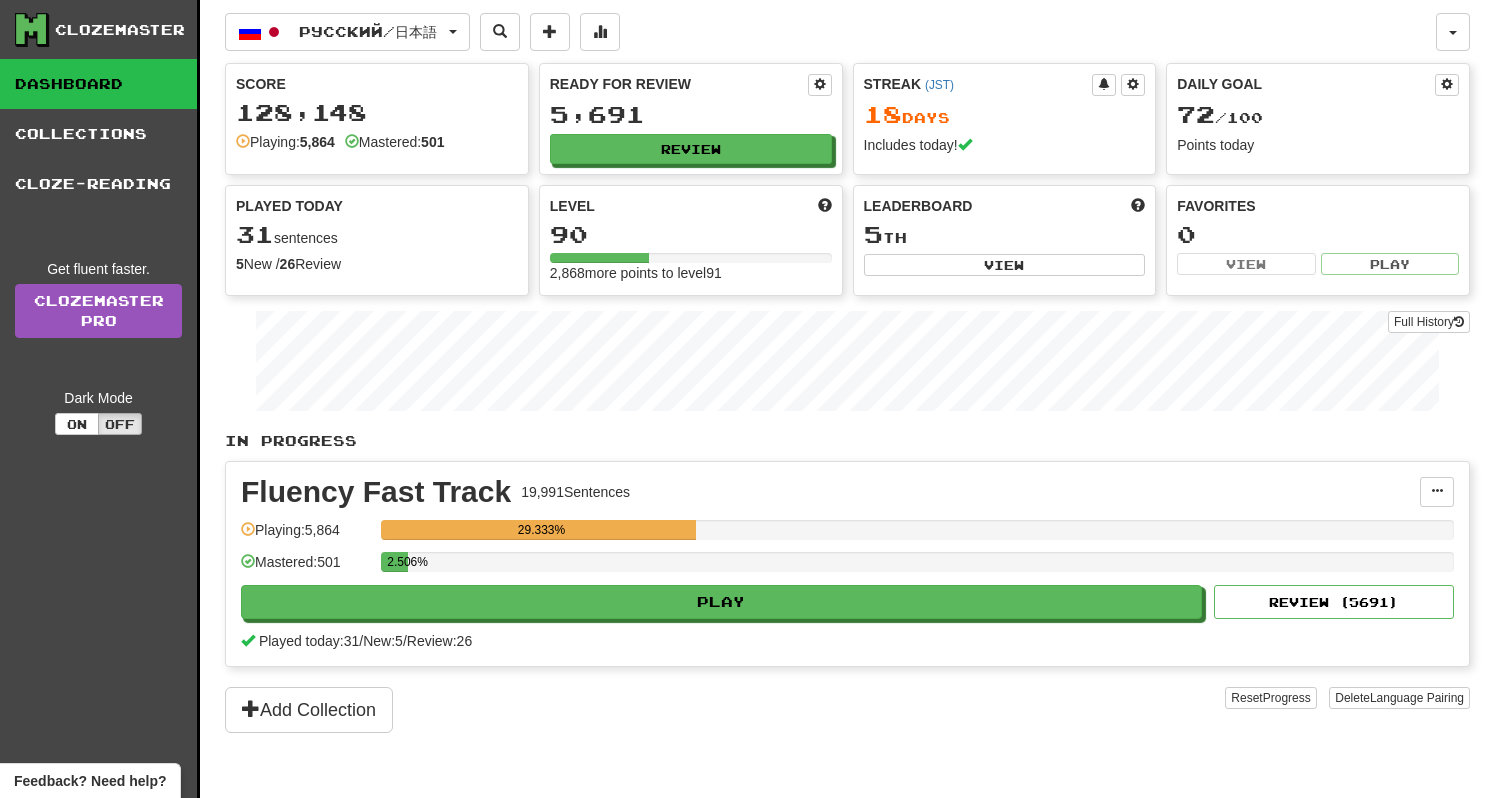 scroll, scrollTop: 0, scrollLeft: 0, axis: both 